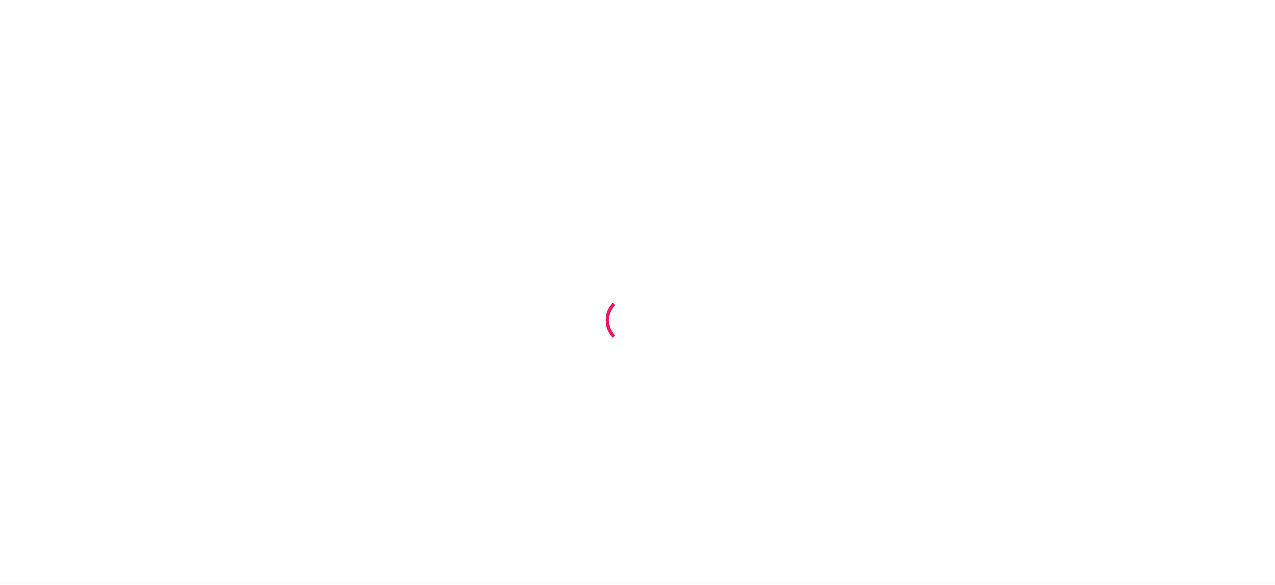 scroll, scrollTop: 0, scrollLeft: 0, axis: both 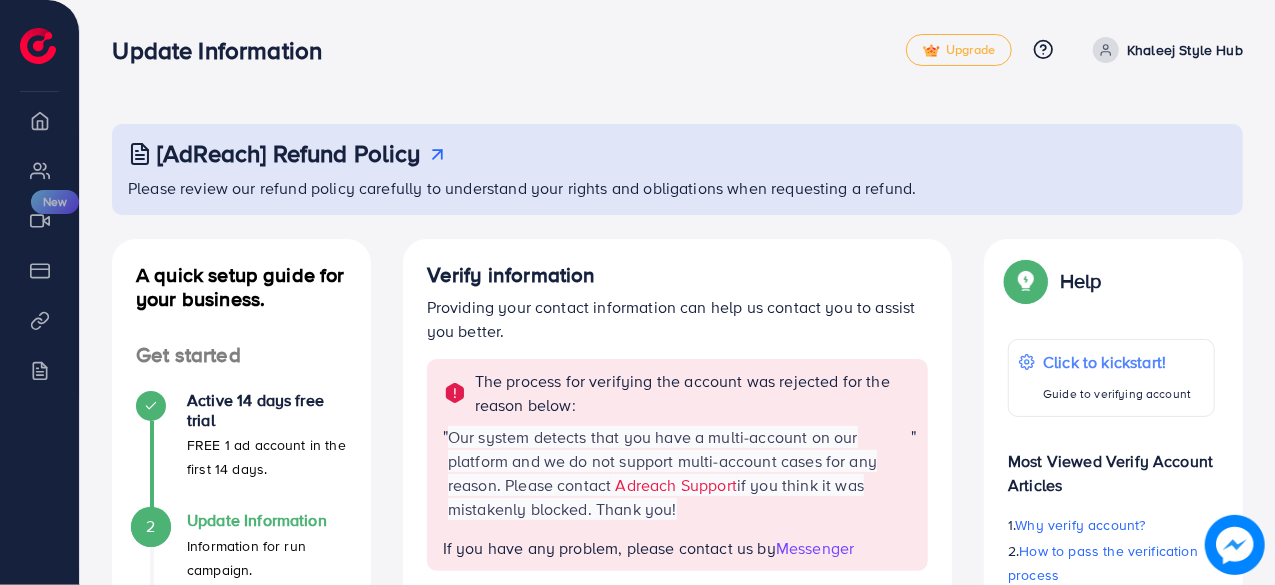 click 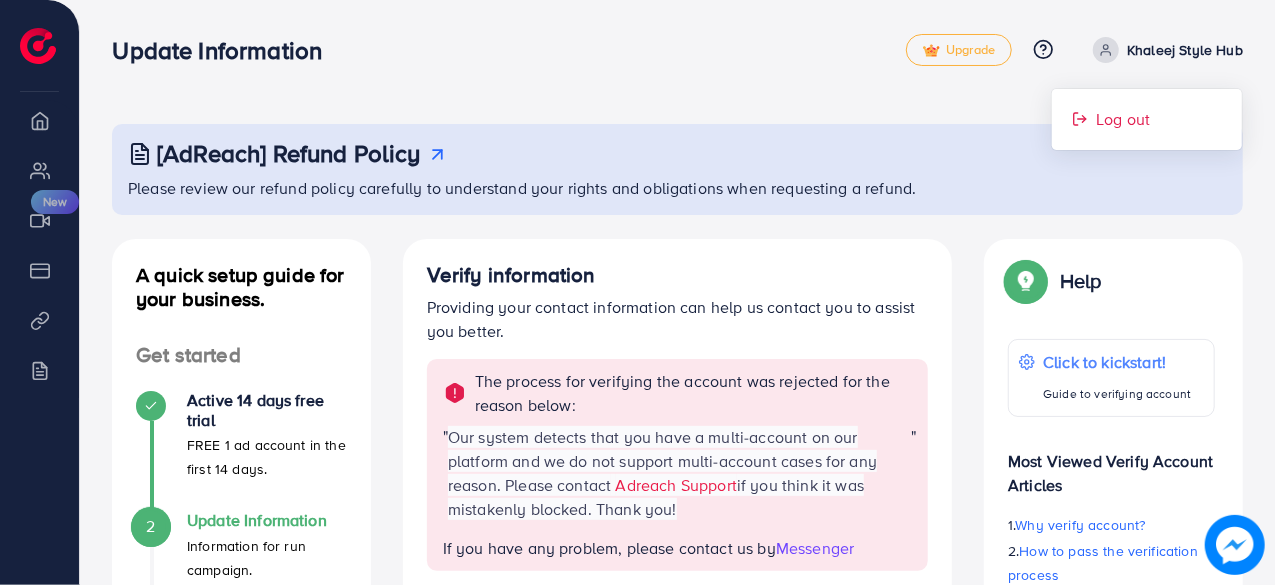 click on "Log out" at bounding box center [1123, 119] 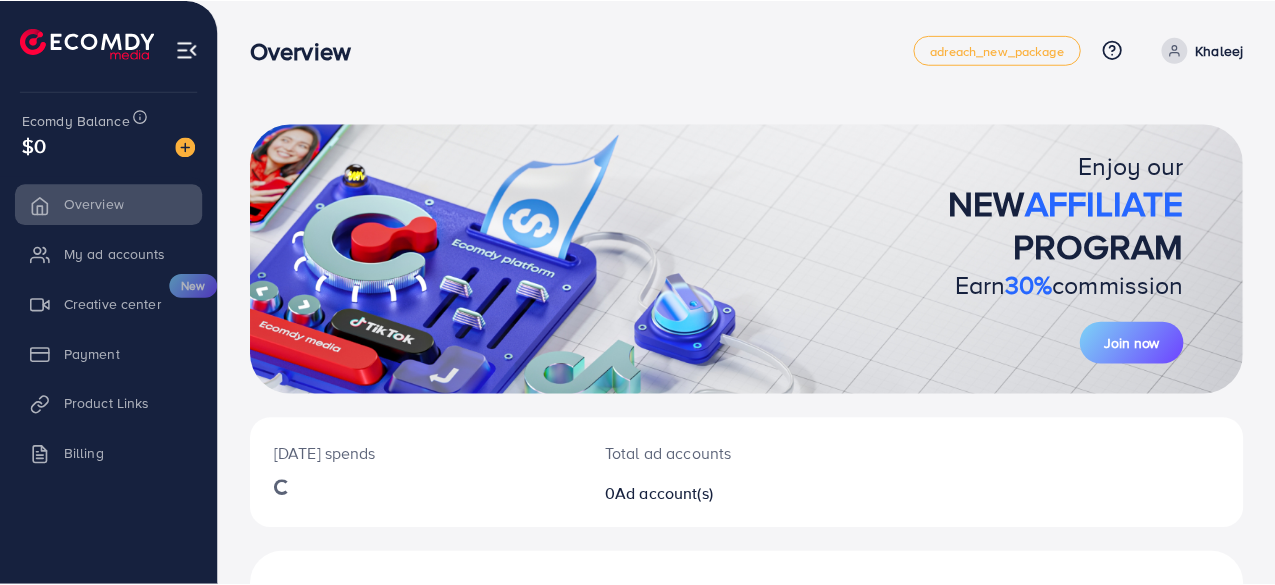 scroll, scrollTop: 0, scrollLeft: 0, axis: both 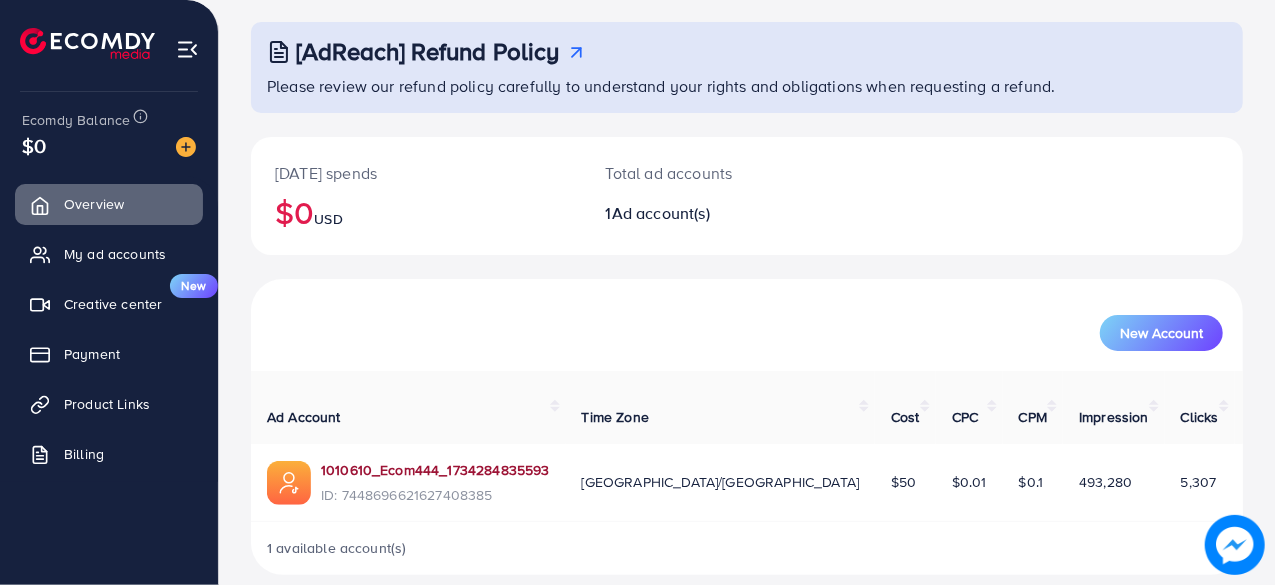 click on "1010610_Ecom444_1734284835593" at bounding box center [435, 470] 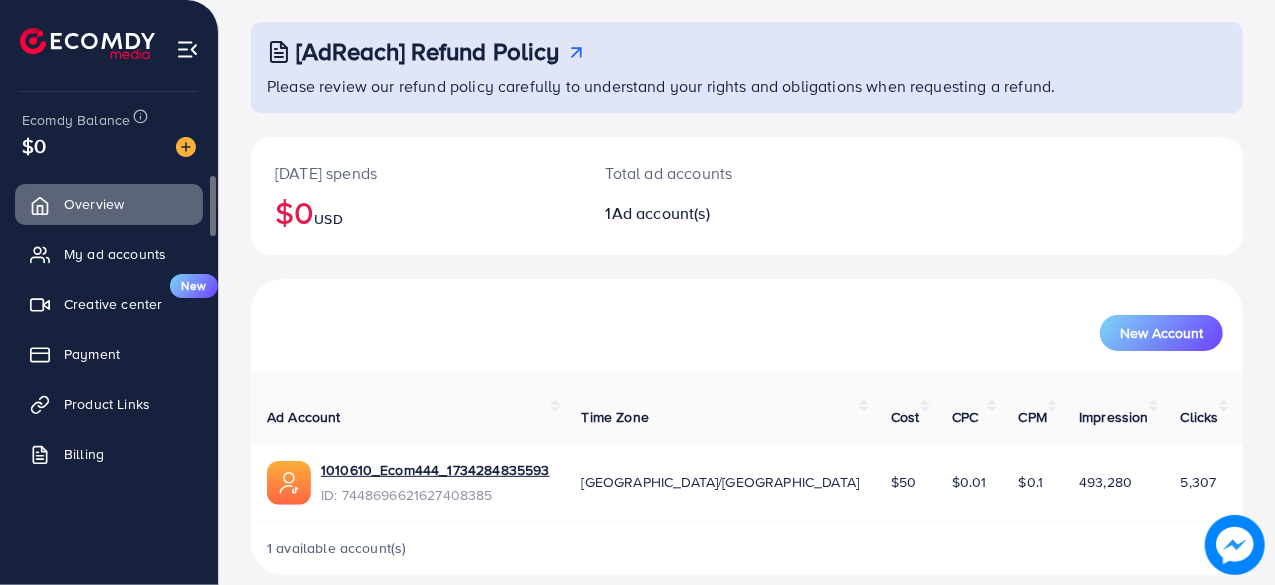 click on "Overview My ad accounts Creative center  New  Payment Product Links Billing" at bounding box center (109, 335) 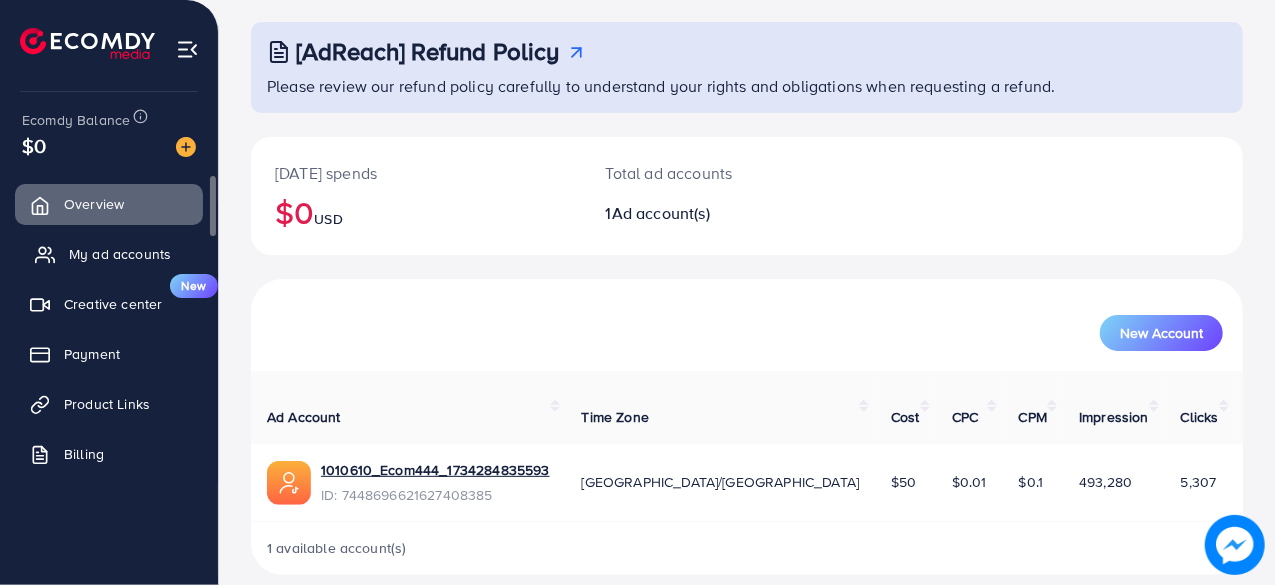 click on "My ad accounts" at bounding box center (120, 254) 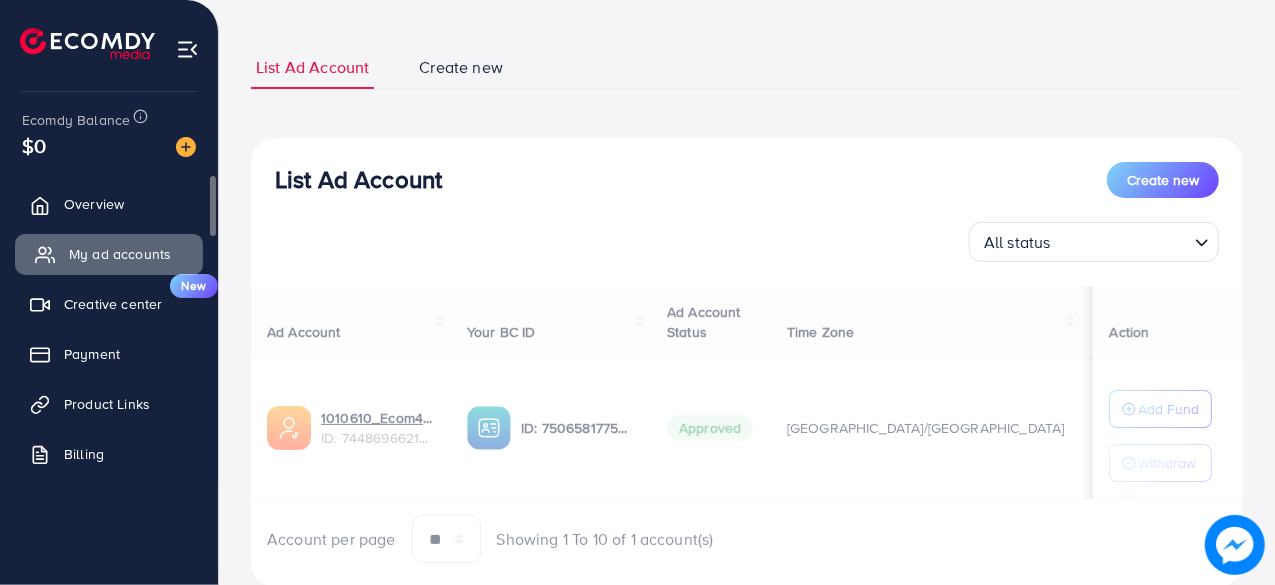 scroll, scrollTop: 0, scrollLeft: 0, axis: both 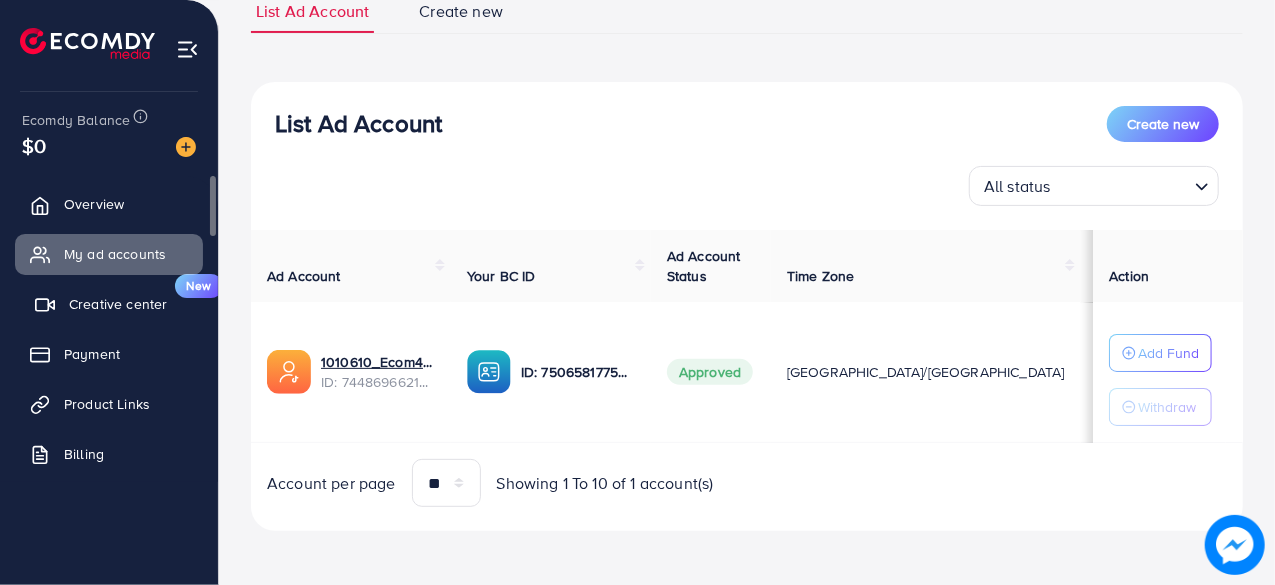 click on "Creative center" at bounding box center (118, 304) 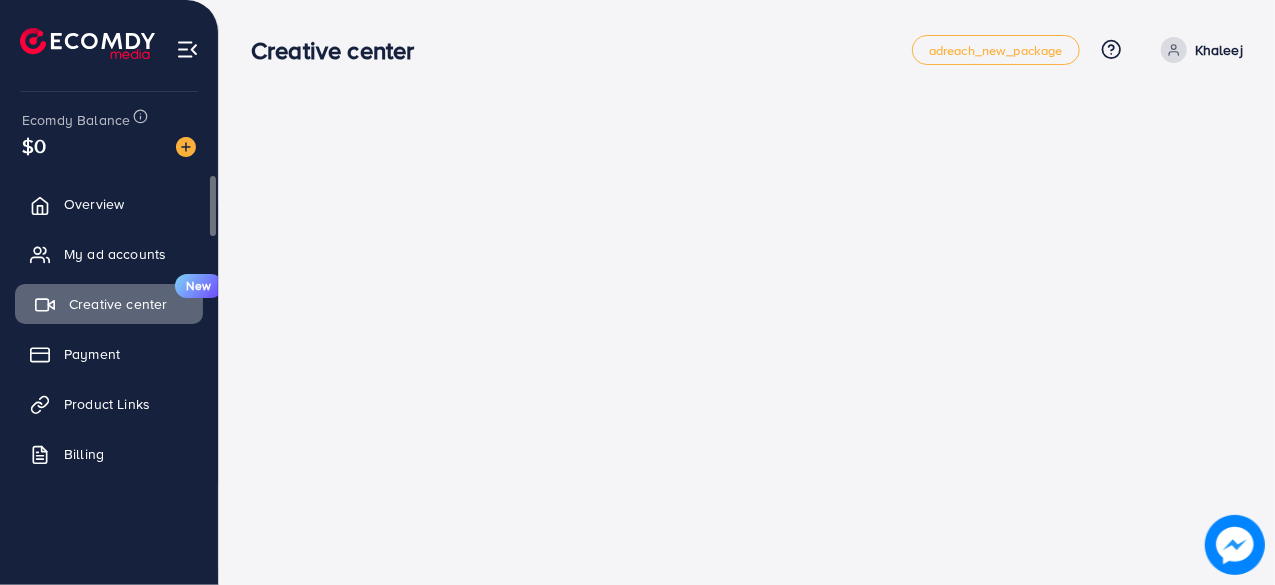 scroll, scrollTop: 0, scrollLeft: 0, axis: both 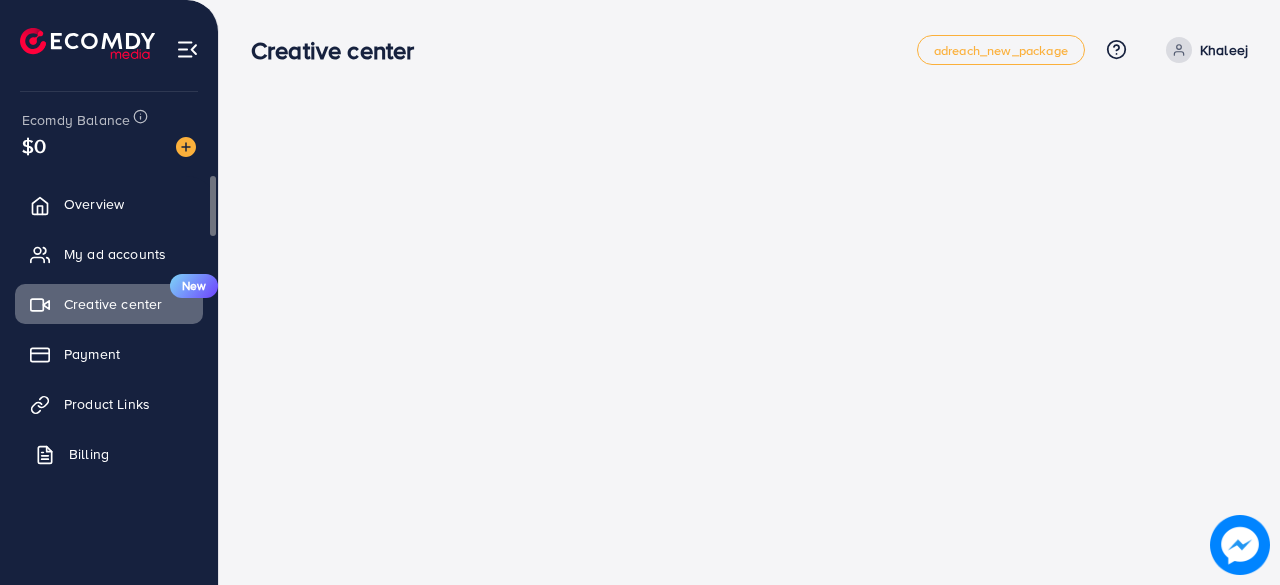 click on "Billing" at bounding box center [109, 454] 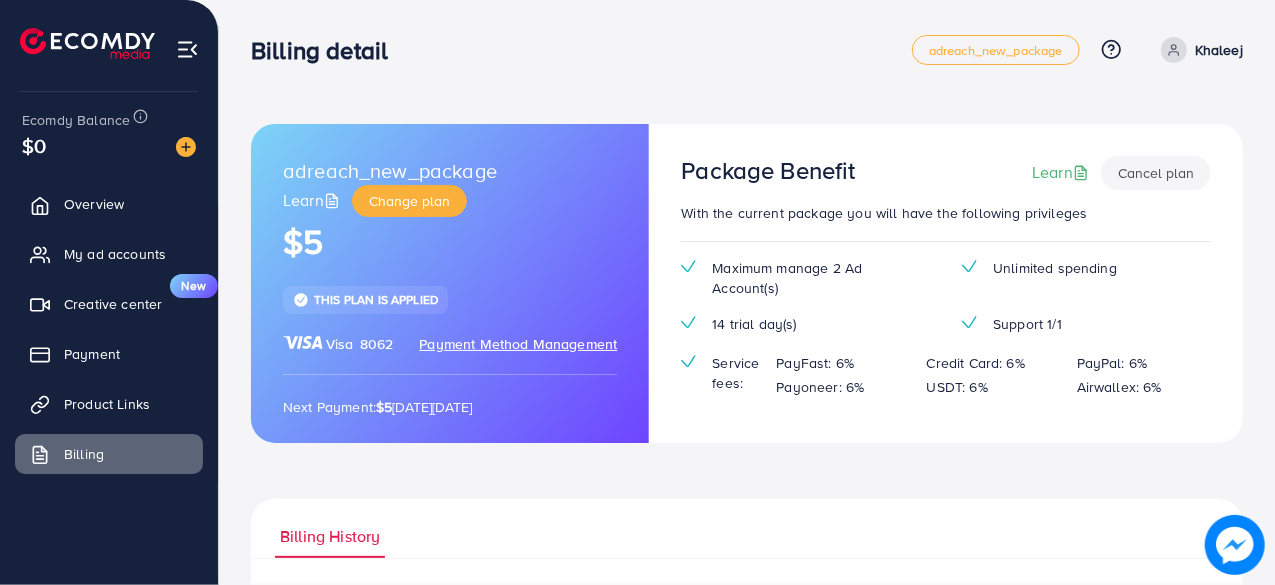 click on "Payment Method Management" at bounding box center (518, 344) 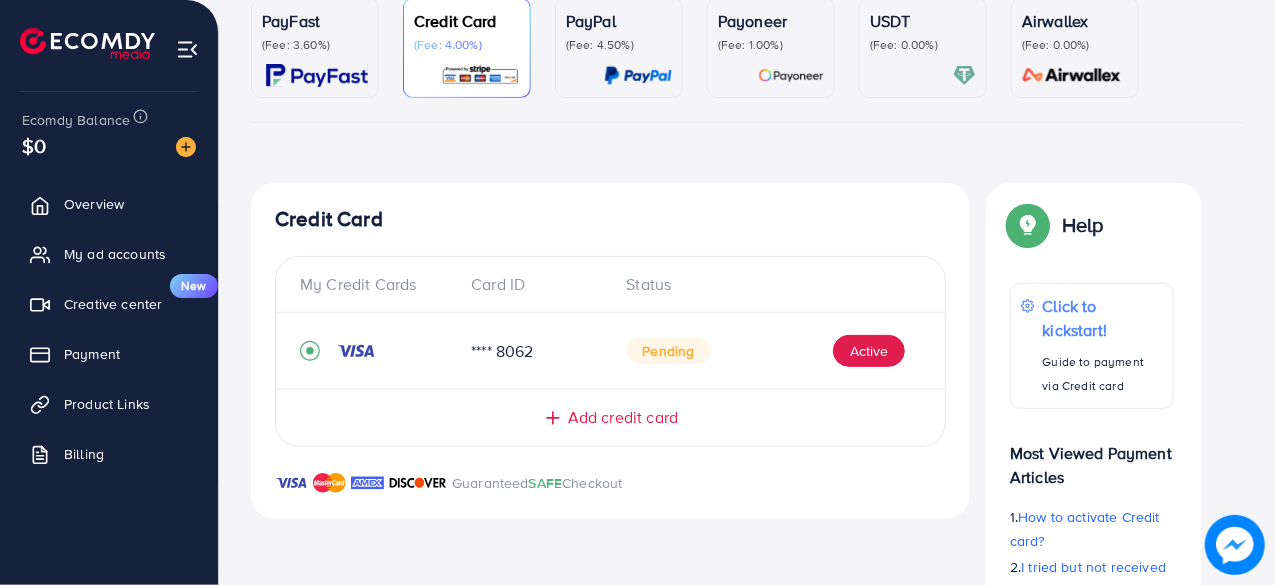 scroll, scrollTop: 198, scrollLeft: 0, axis: vertical 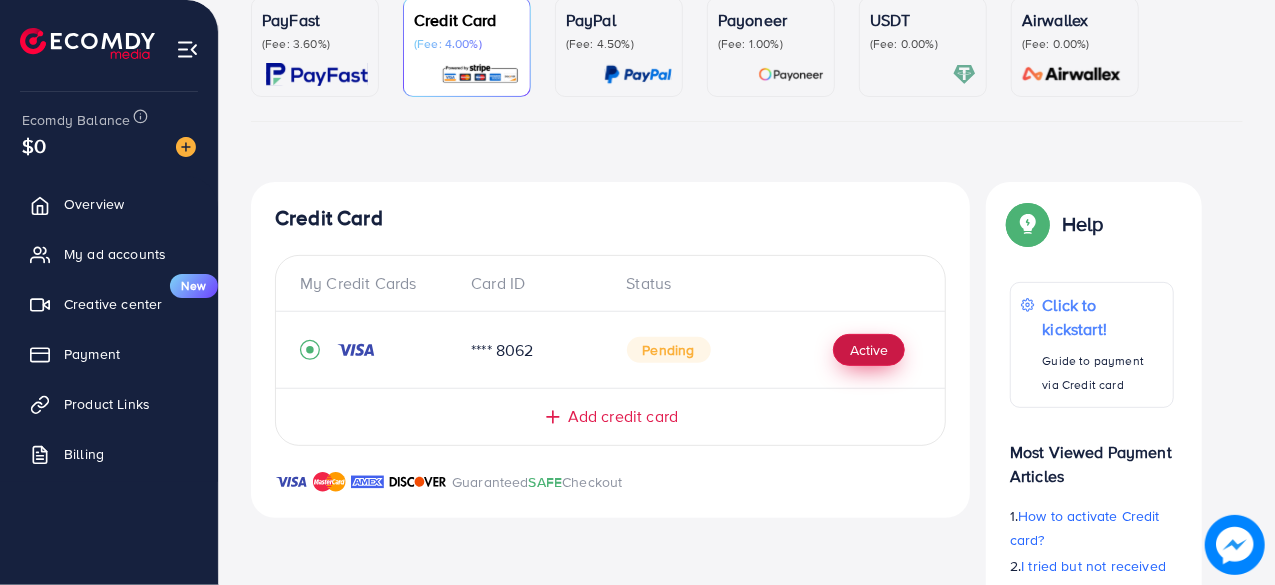 click on "Active" at bounding box center (869, 350) 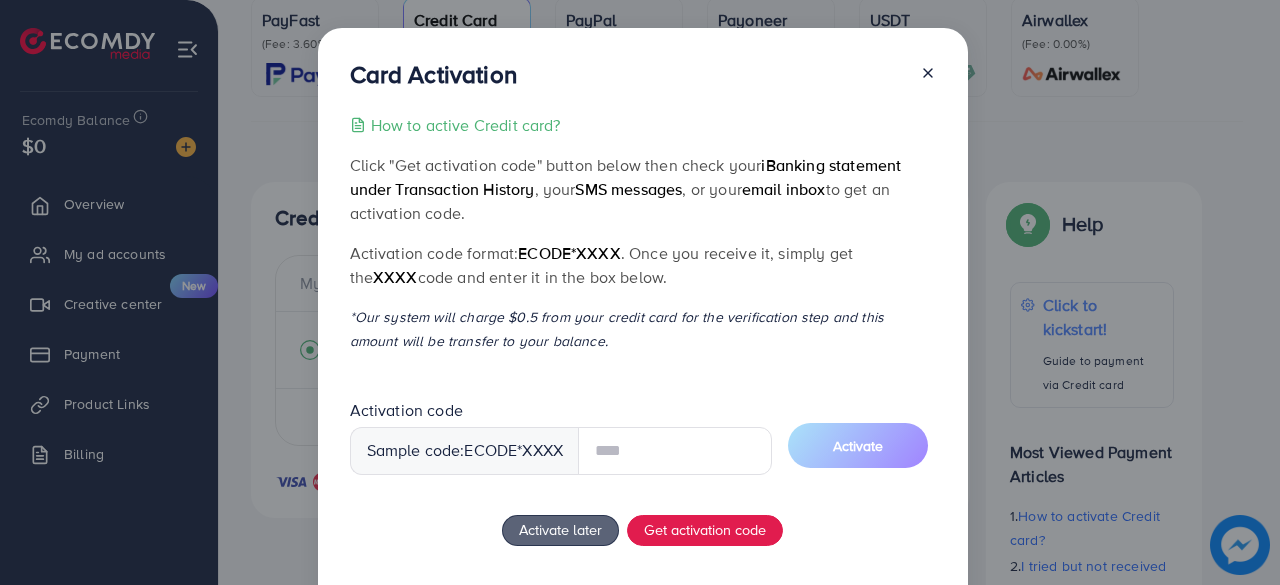 click 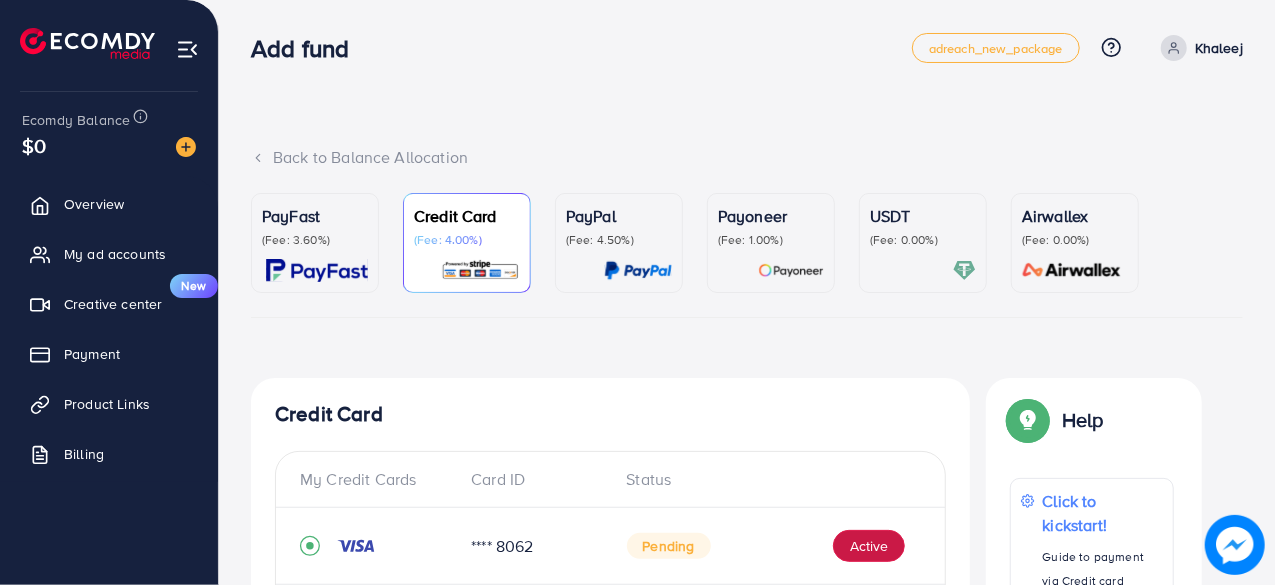 scroll, scrollTop: 0, scrollLeft: 0, axis: both 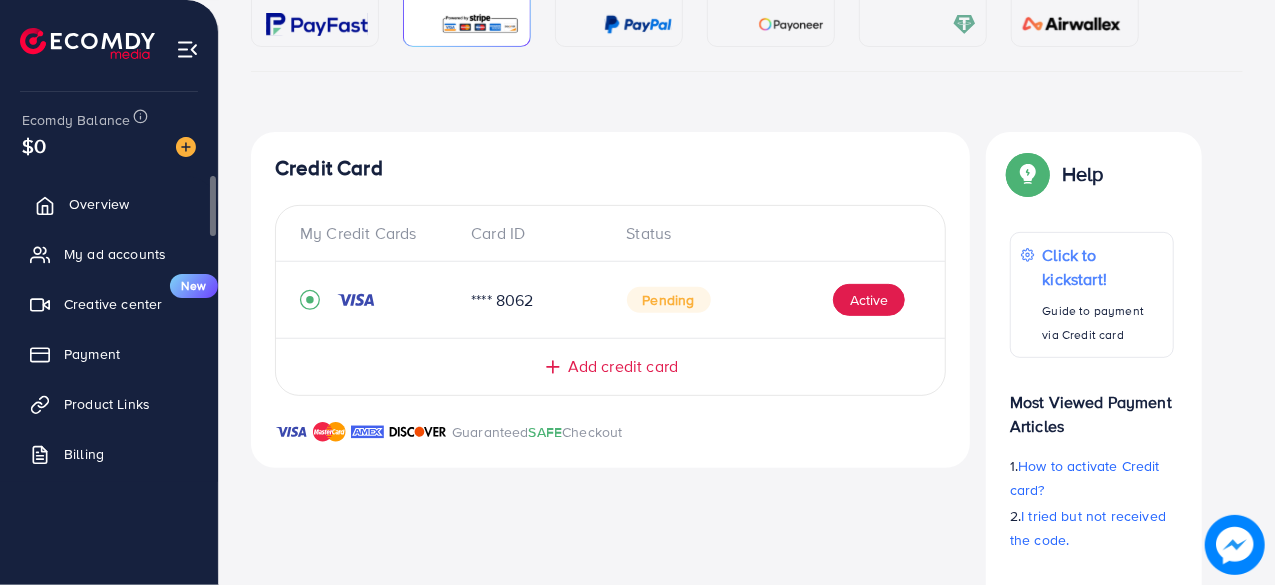 click on "Overview" at bounding box center [109, 204] 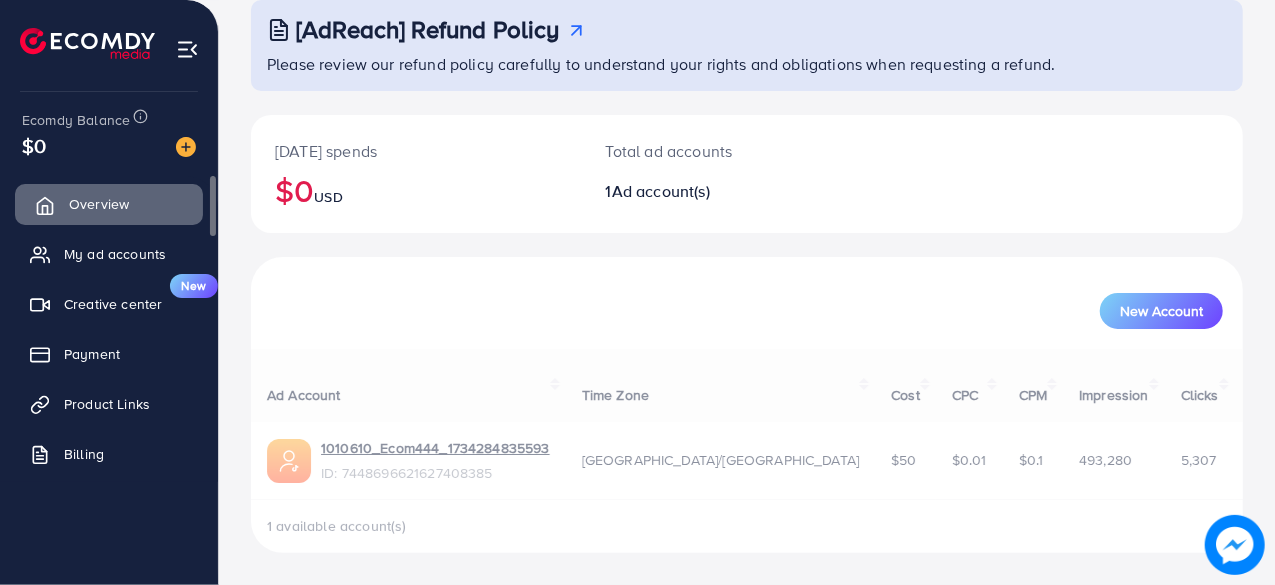 scroll, scrollTop: 0, scrollLeft: 0, axis: both 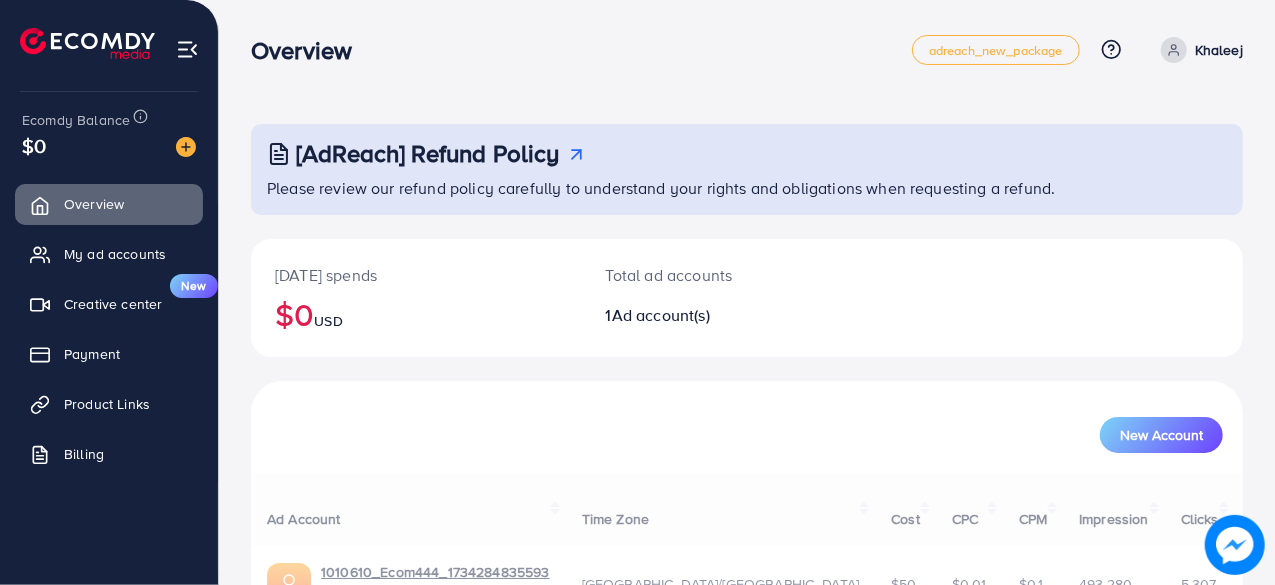drag, startPoint x: 1274, startPoint y: 309, endPoint x: 1279, endPoint y: 441, distance: 132.09467 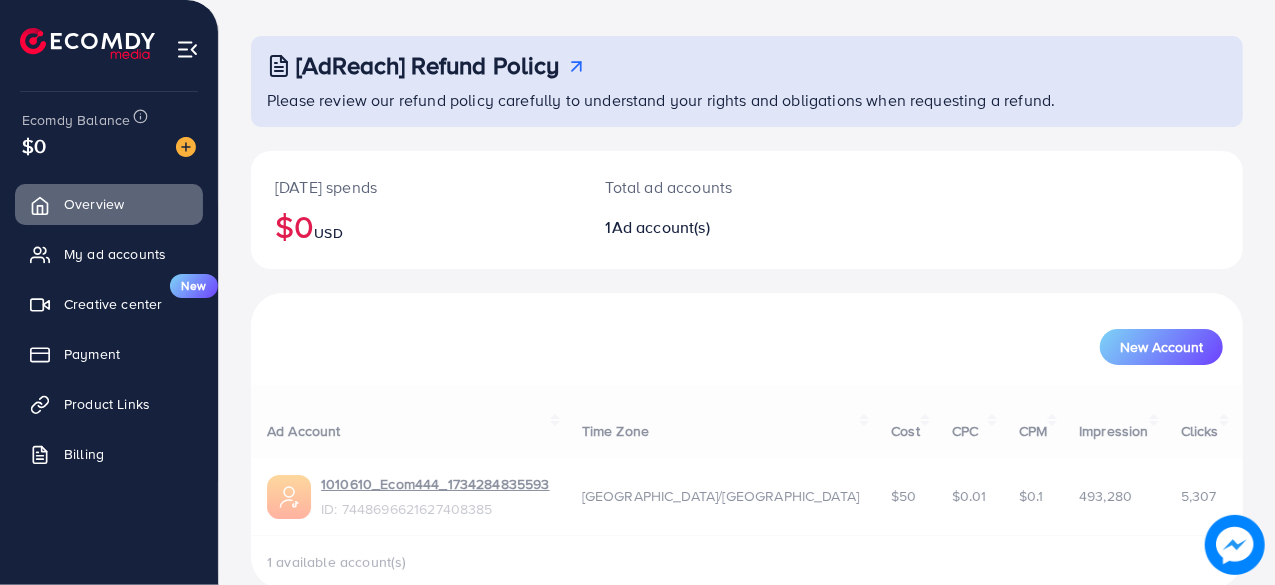 scroll, scrollTop: 102, scrollLeft: 0, axis: vertical 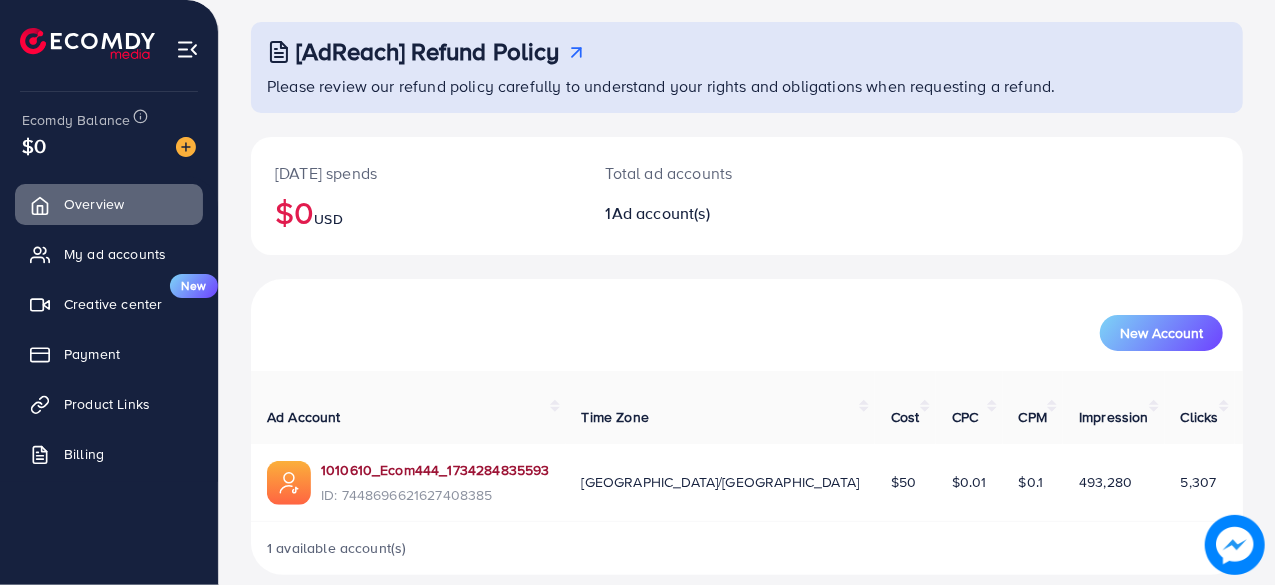 click on "1010610_Ecom444_1734284835593" at bounding box center [435, 470] 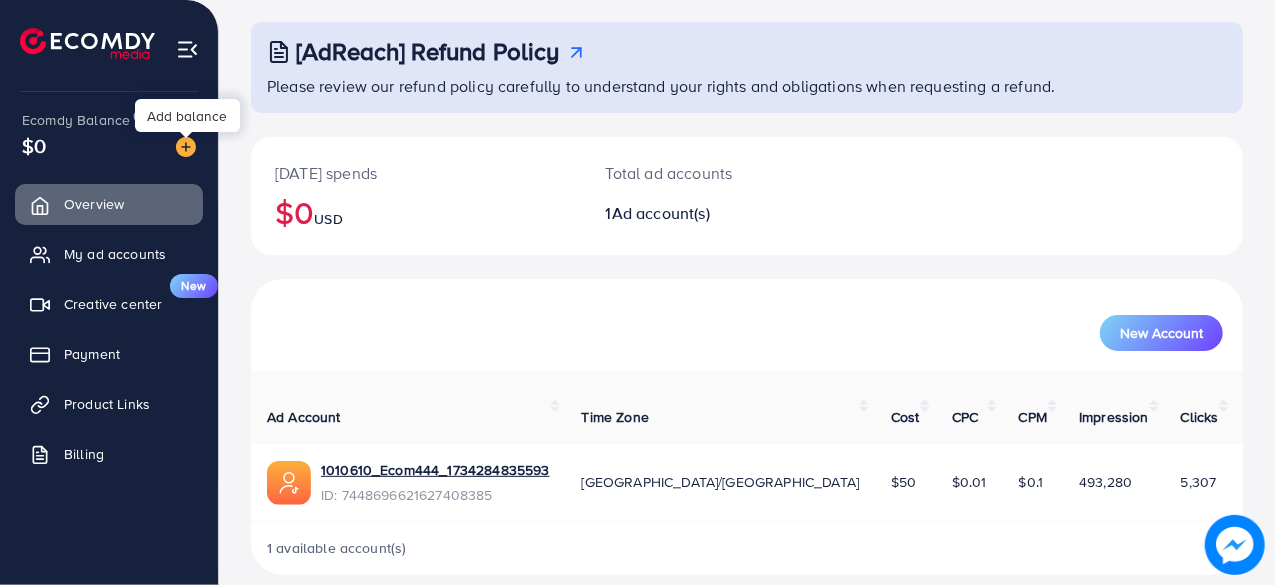 click at bounding box center [186, 147] 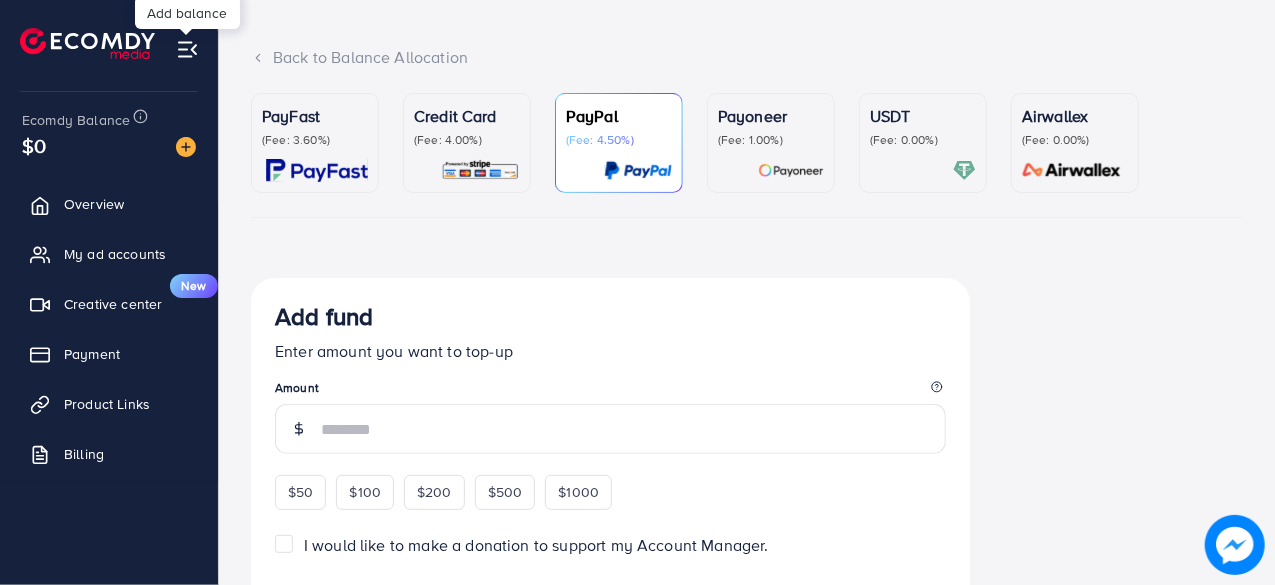 scroll, scrollTop: 0, scrollLeft: 0, axis: both 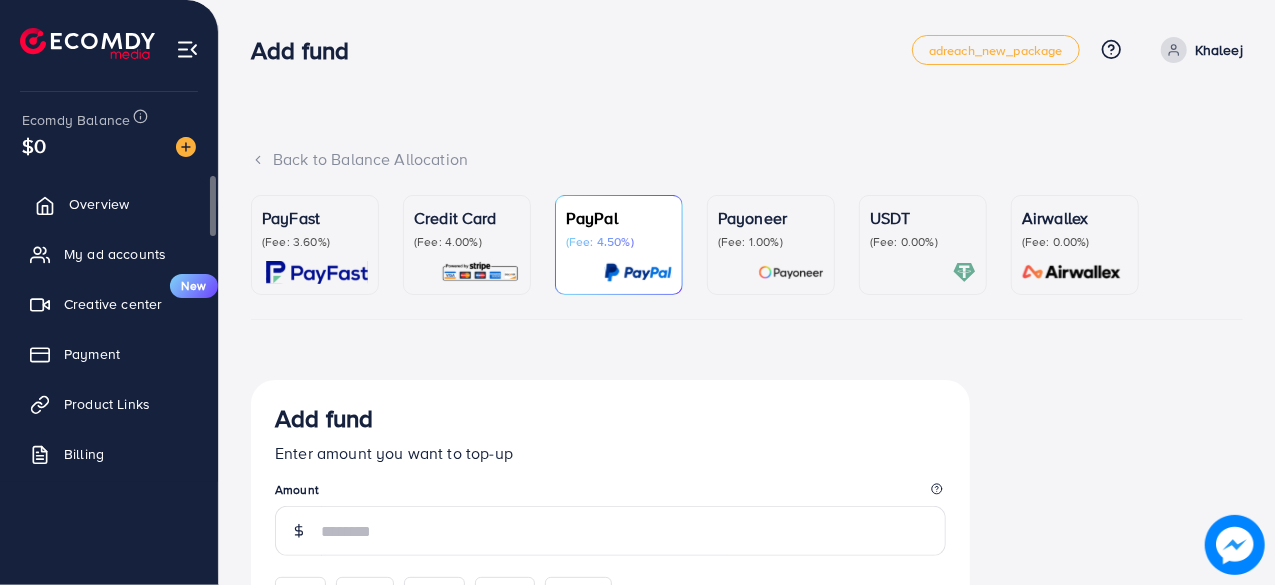 click on "Overview" at bounding box center (99, 204) 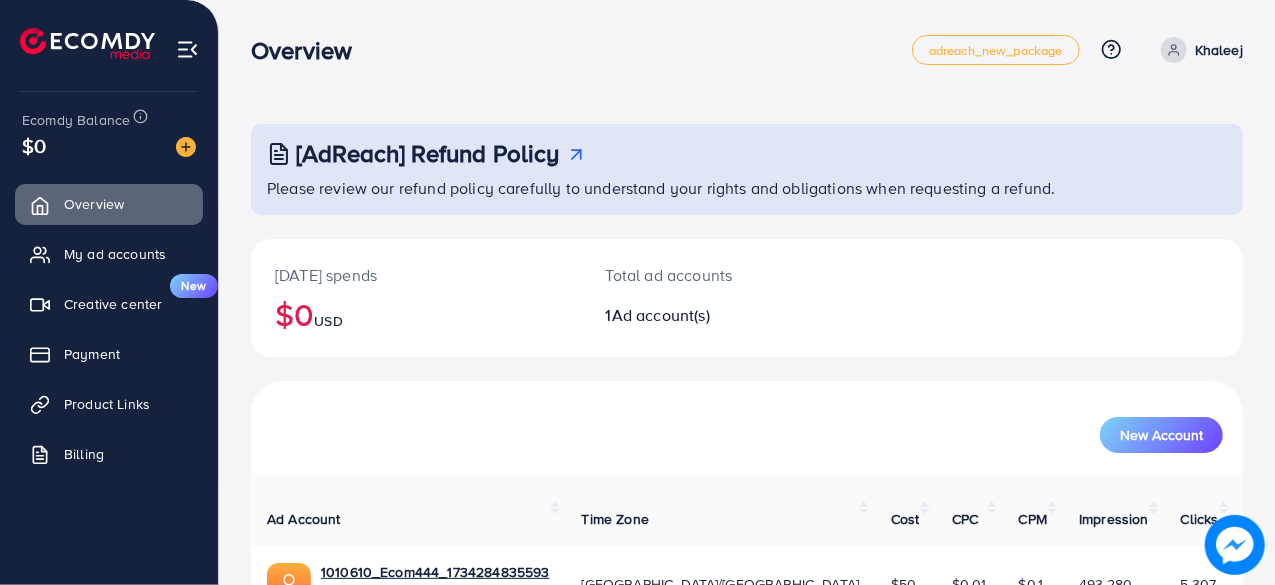 drag, startPoint x: 1273, startPoint y: 181, endPoint x: 1279, endPoint y: 364, distance: 183.09833 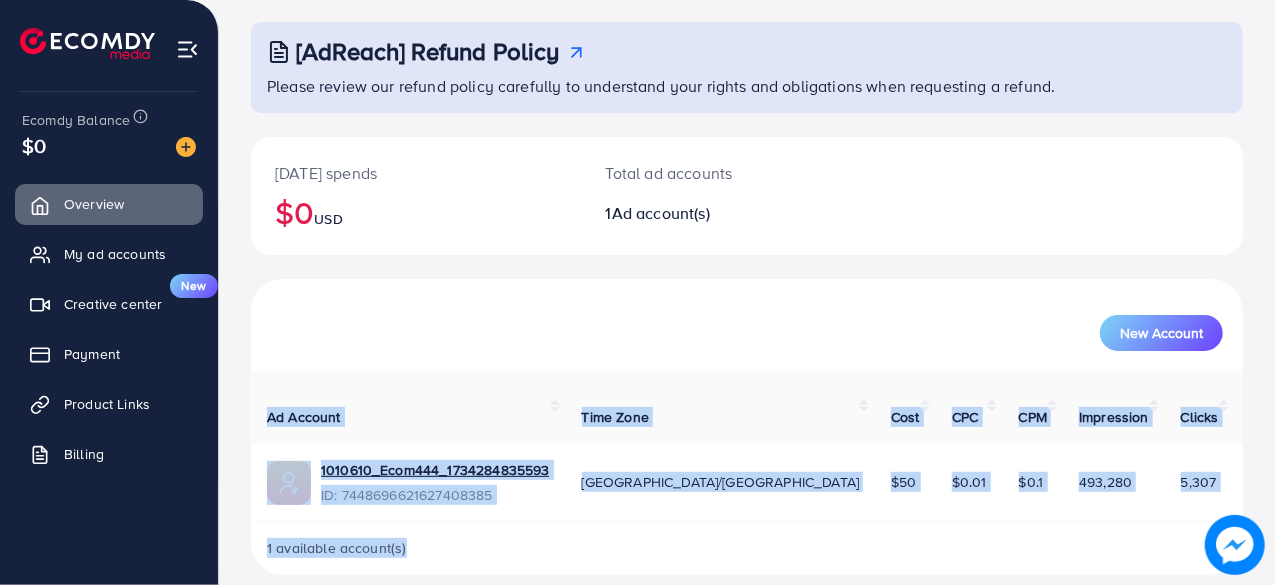 drag, startPoint x: 1273, startPoint y: 477, endPoint x: 1279, endPoint y: 632, distance: 155.11609 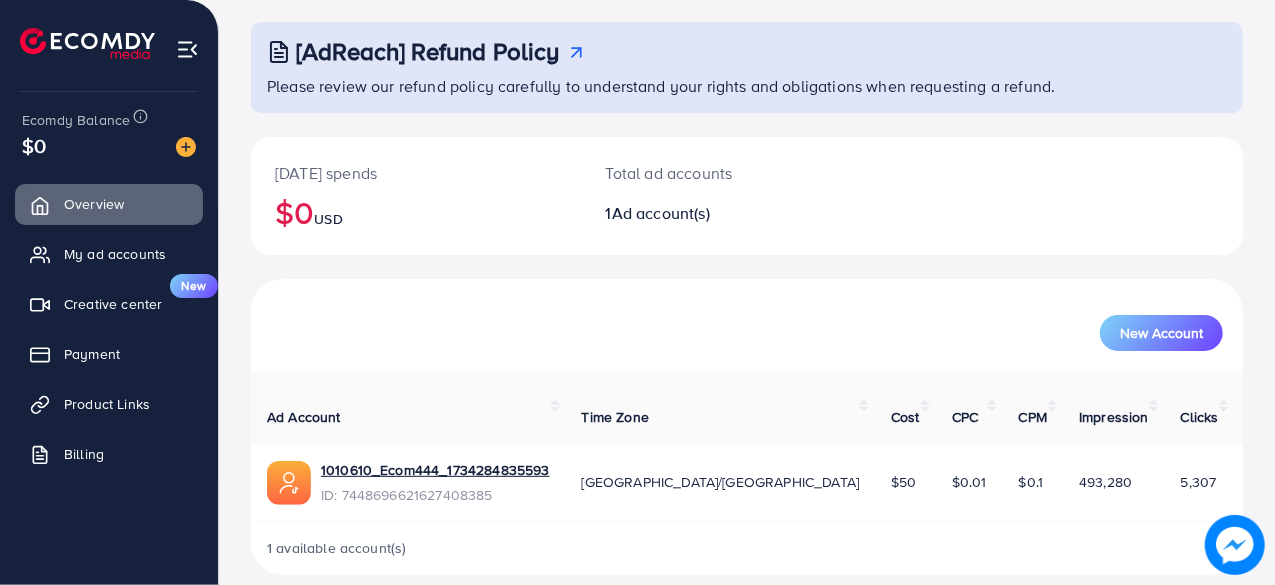 click on "Total ad accounts   1  Ad account(s)" at bounding box center [706, 196] 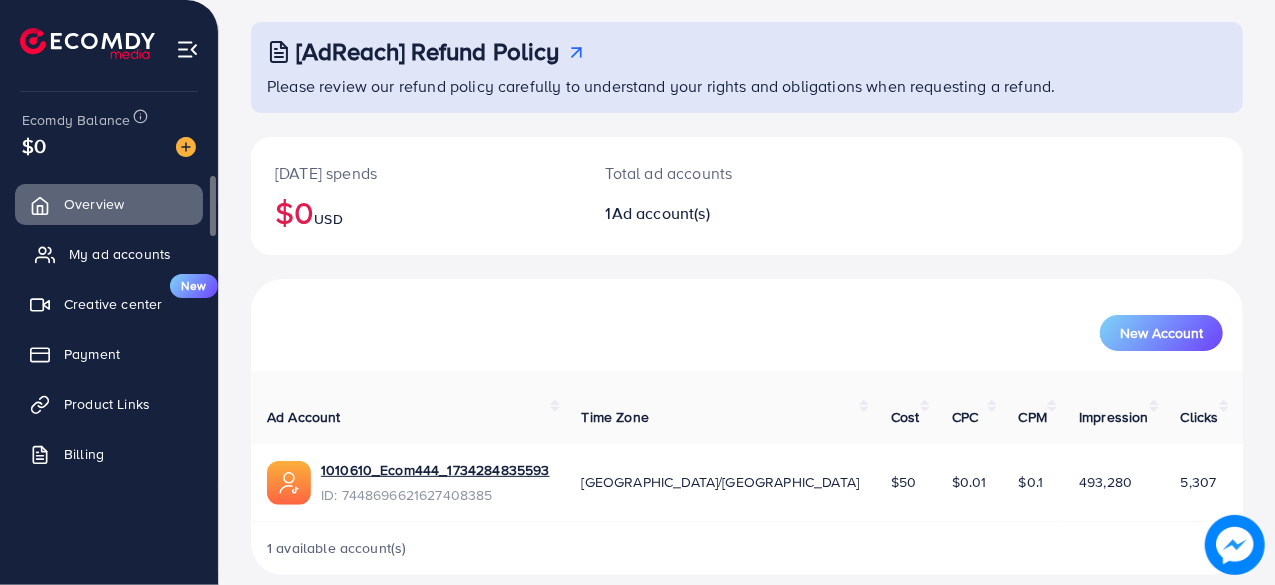 click on "My ad accounts" at bounding box center [120, 254] 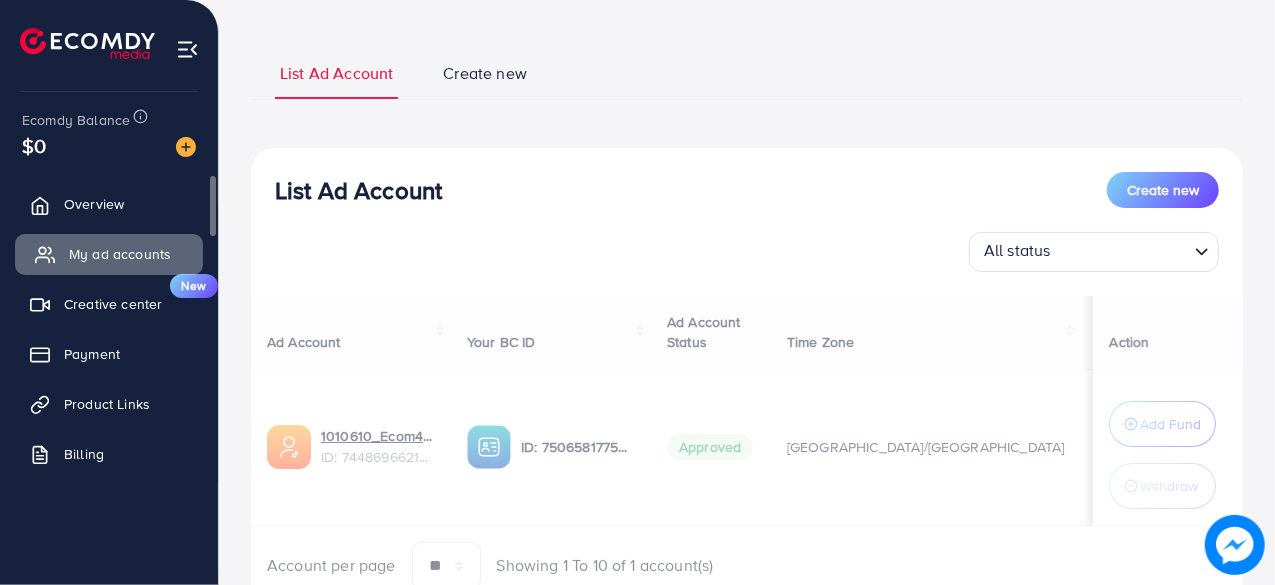 scroll, scrollTop: 0, scrollLeft: 0, axis: both 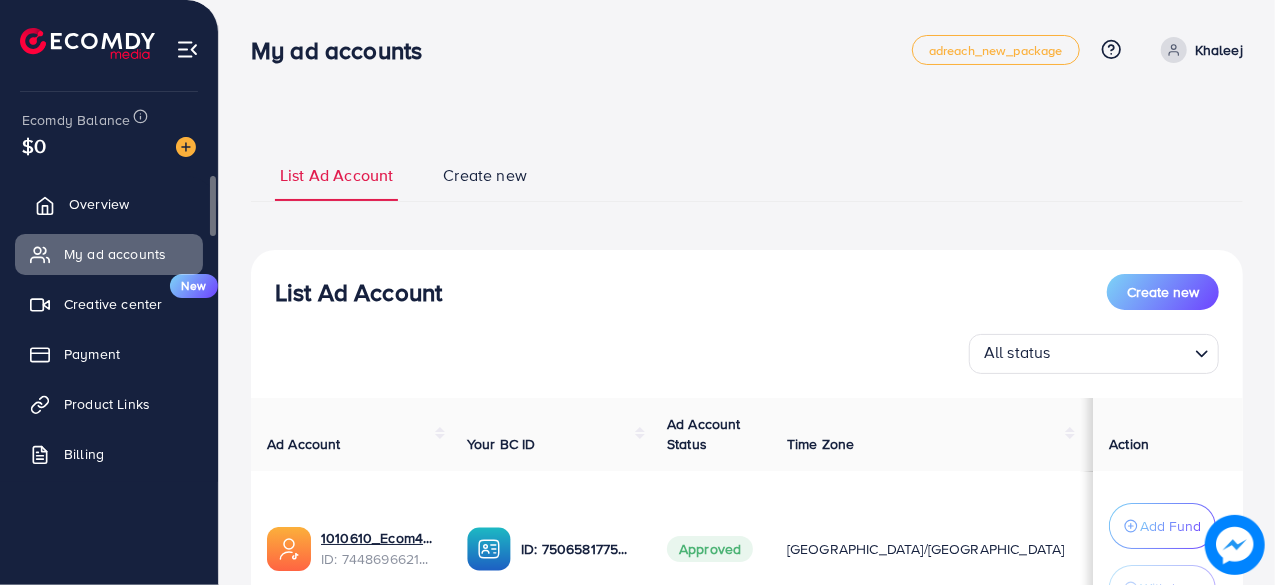 click on "Overview" at bounding box center (109, 204) 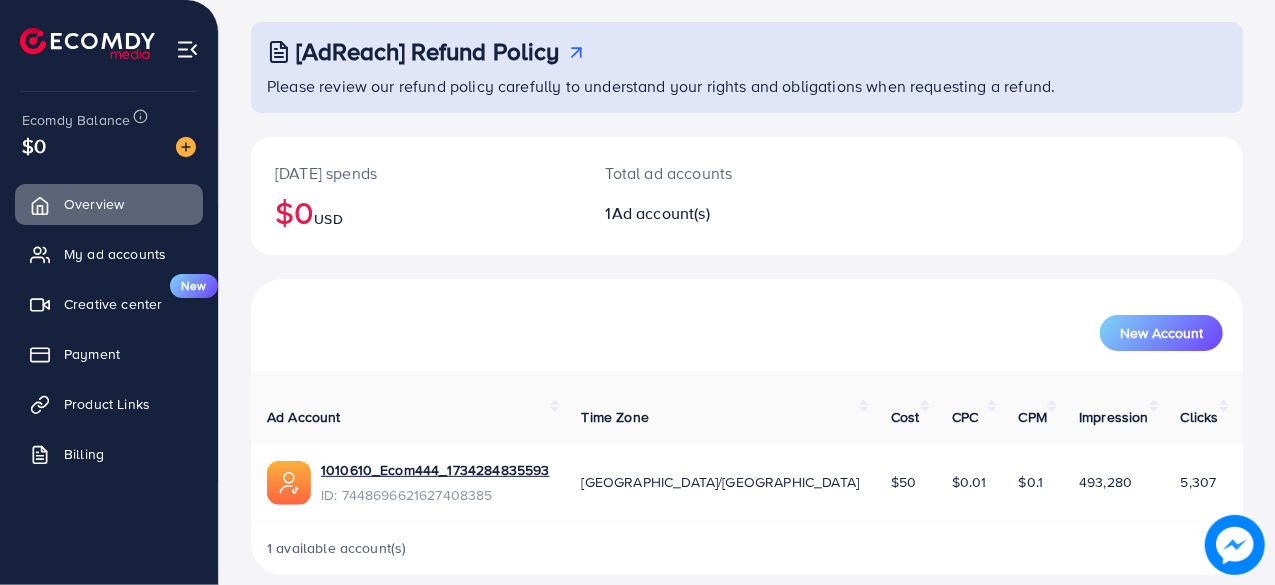 scroll, scrollTop: 102, scrollLeft: 0, axis: vertical 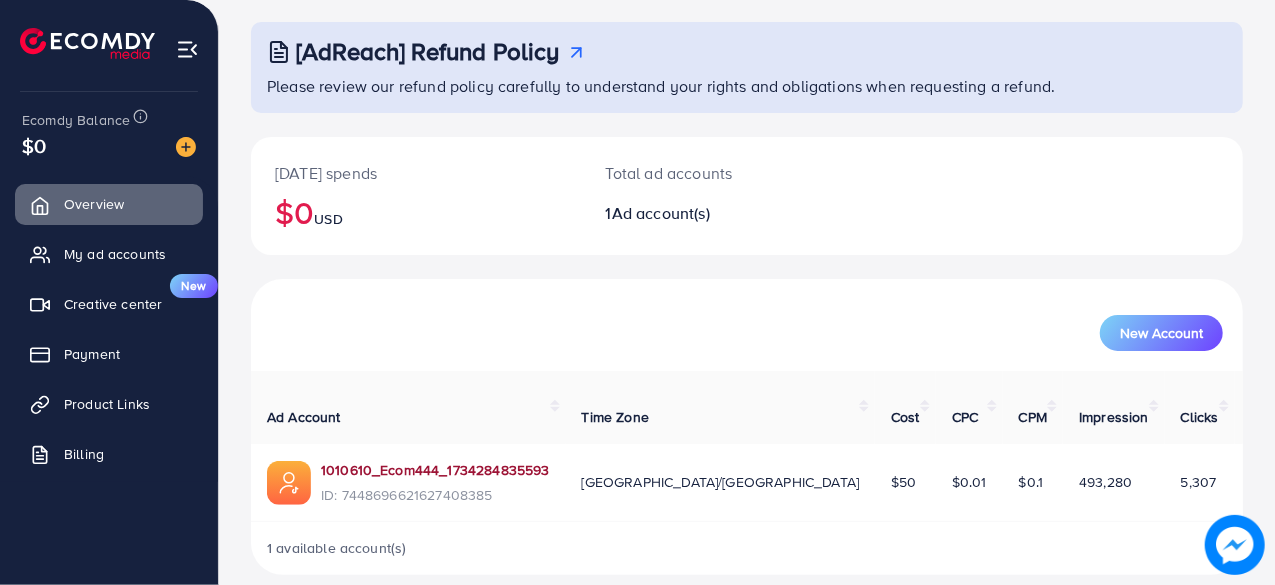 click on "1010610_Ecom444_1734284835593" at bounding box center [435, 470] 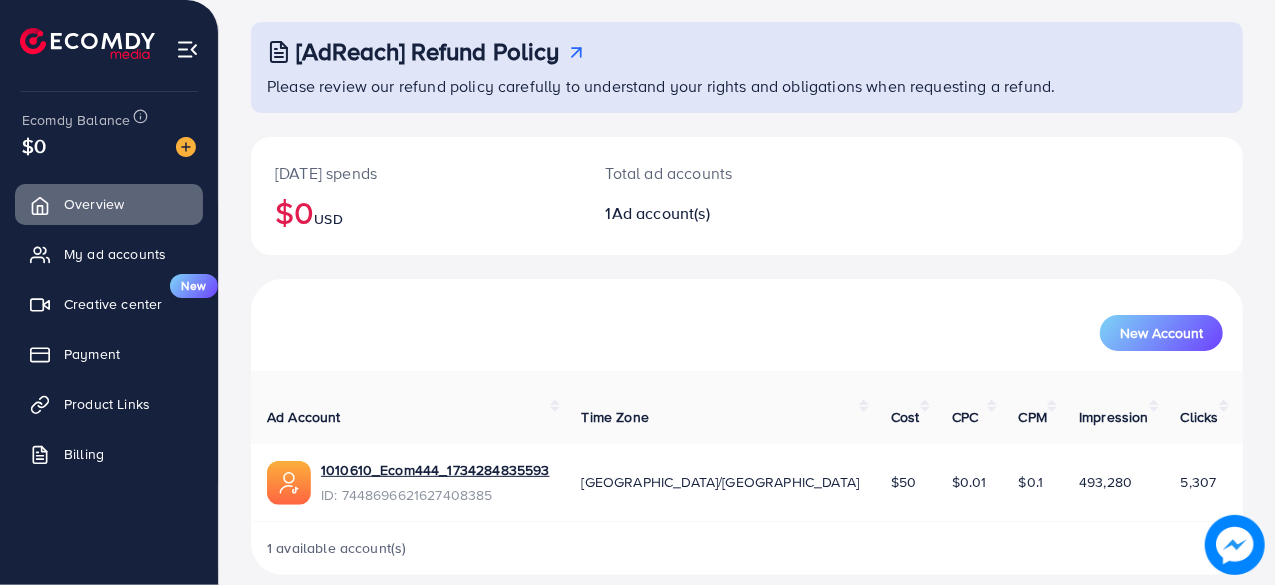 click on "Cost" at bounding box center [905, 407] 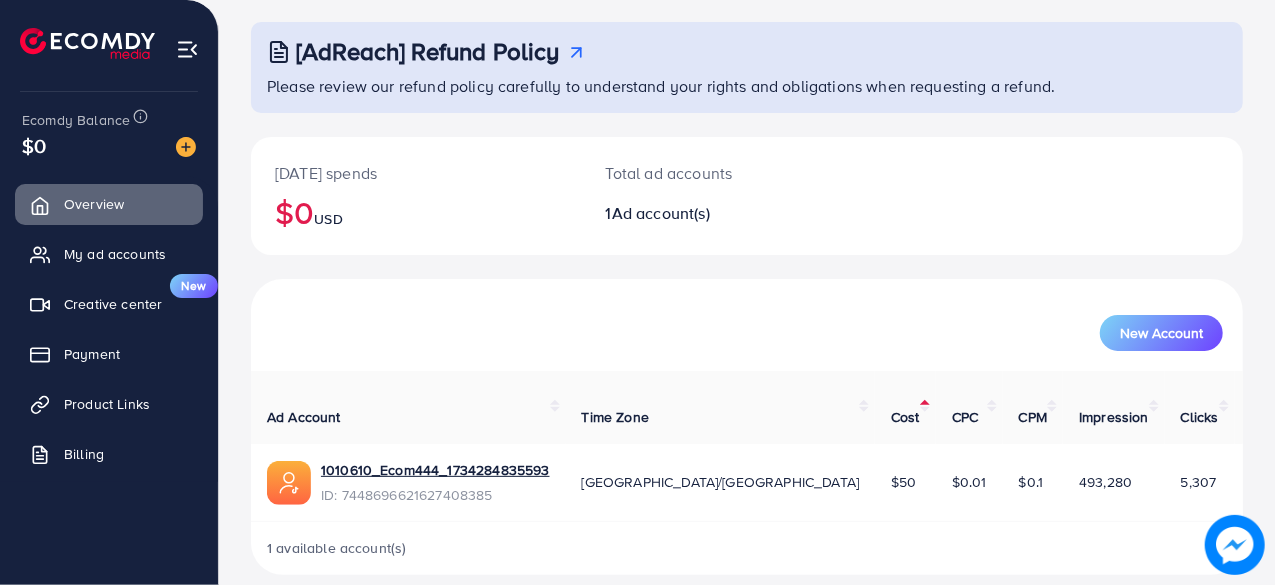 click on "Cost" at bounding box center (905, 407) 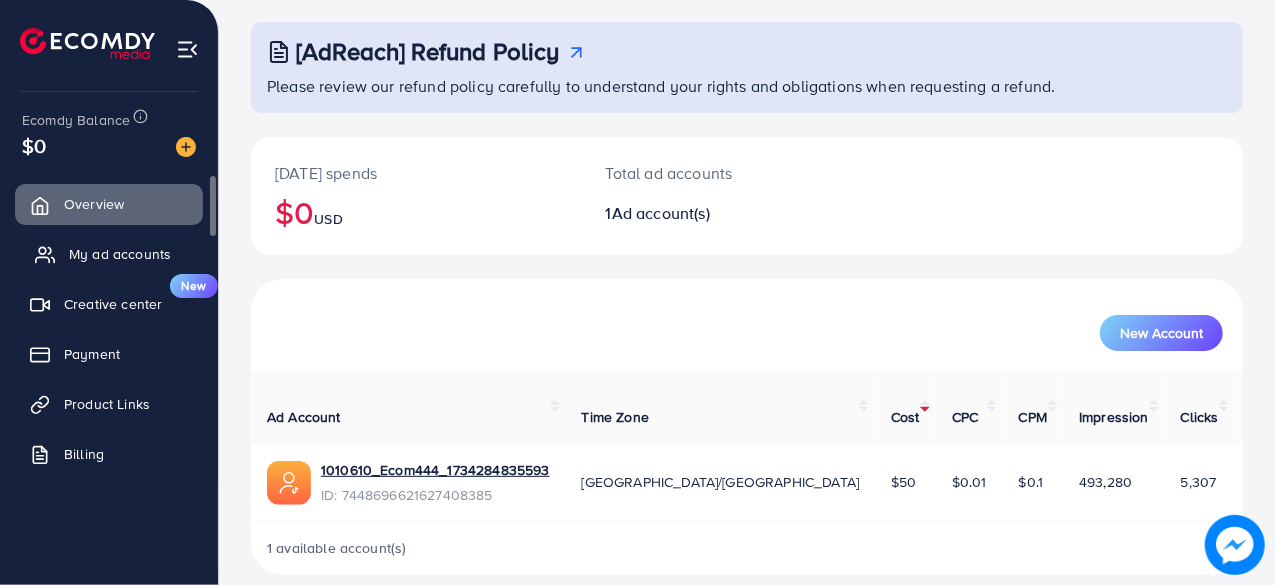 click on "My ad accounts" at bounding box center (120, 254) 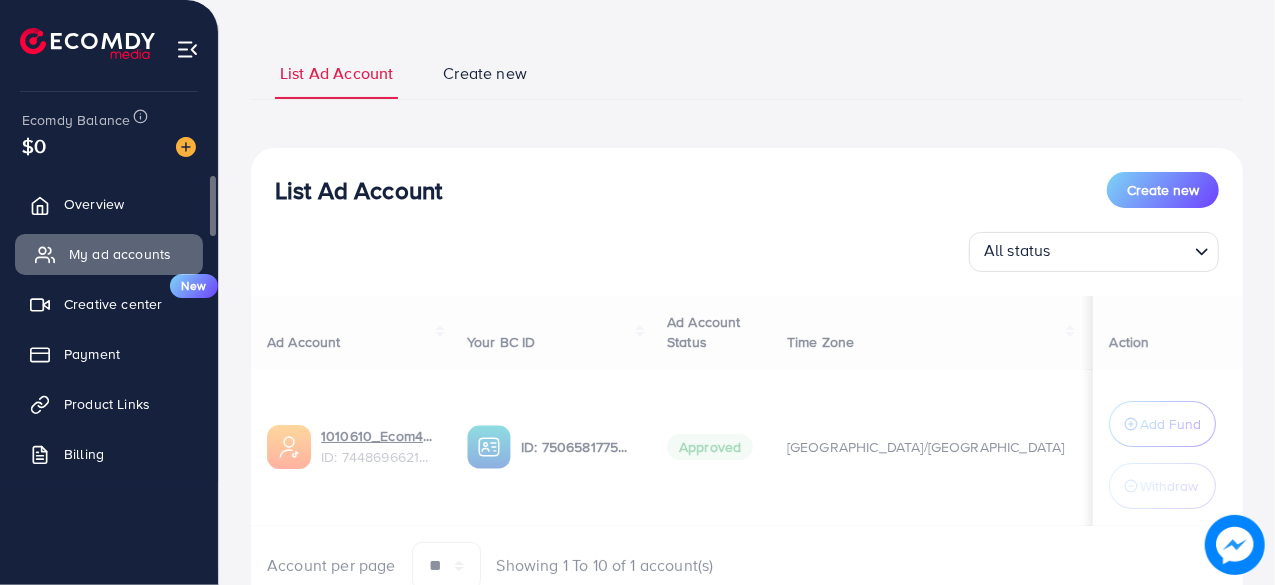 scroll, scrollTop: 0, scrollLeft: 0, axis: both 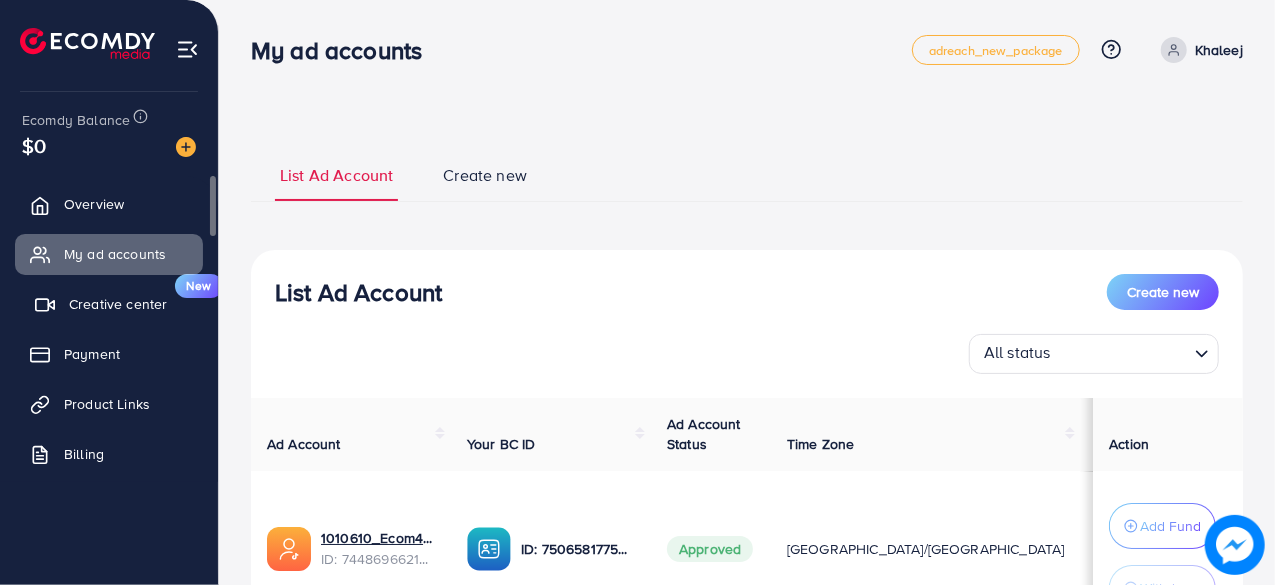 click on "Creative center" at bounding box center (118, 304) 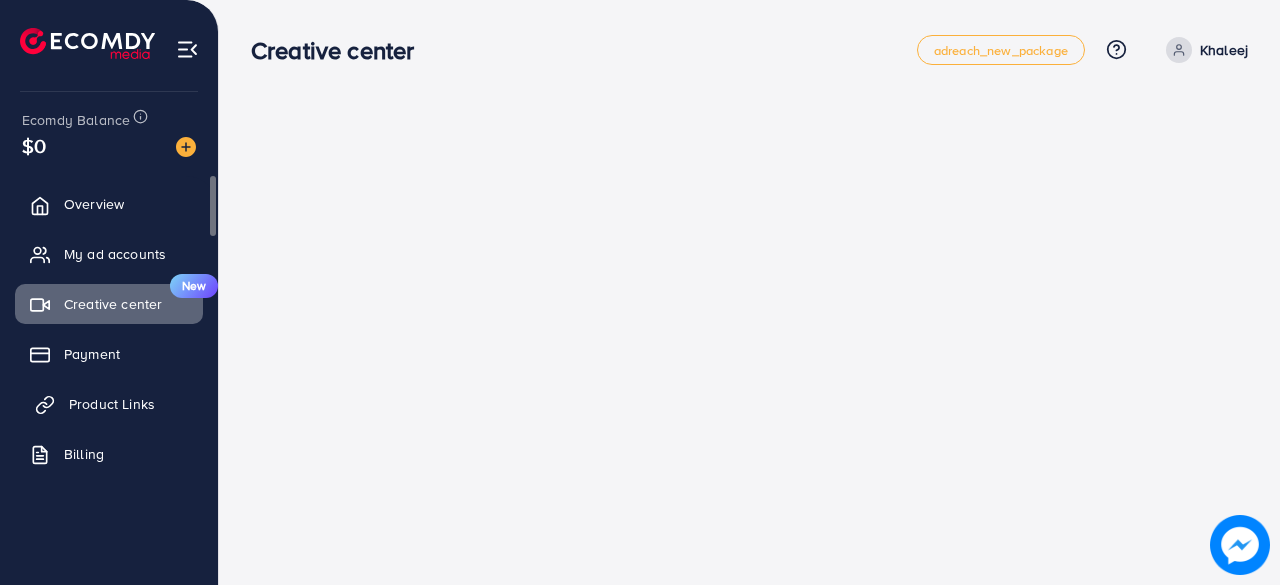 click on "Product Links" at bounding box center (109, 404) 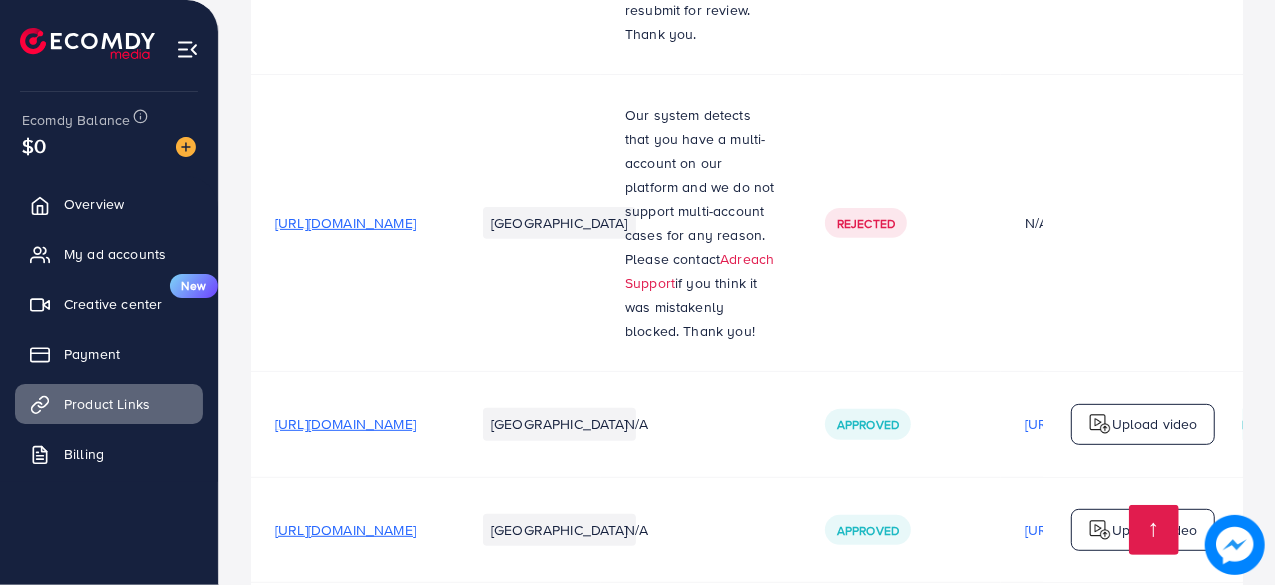 scroll, scrollTop: 460, scrollLeft: 0, axis: vertical 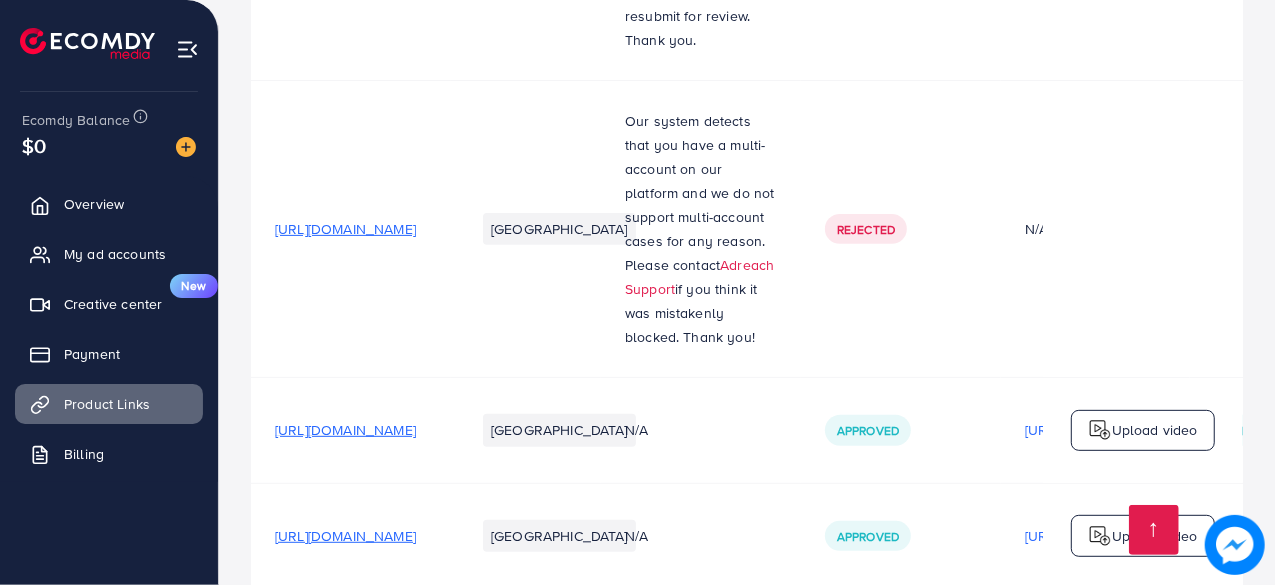 click on "[URL][DOMAIN_NAME]" at bounding box center (345, 229) 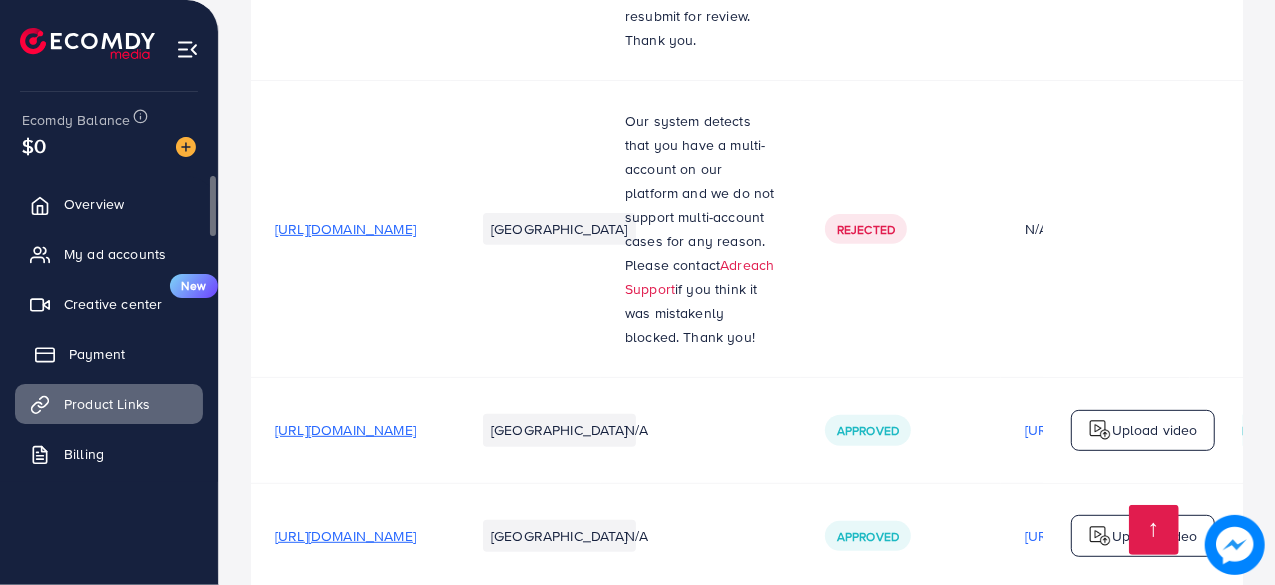 click on "Payment" at bounding box center (109, 354) 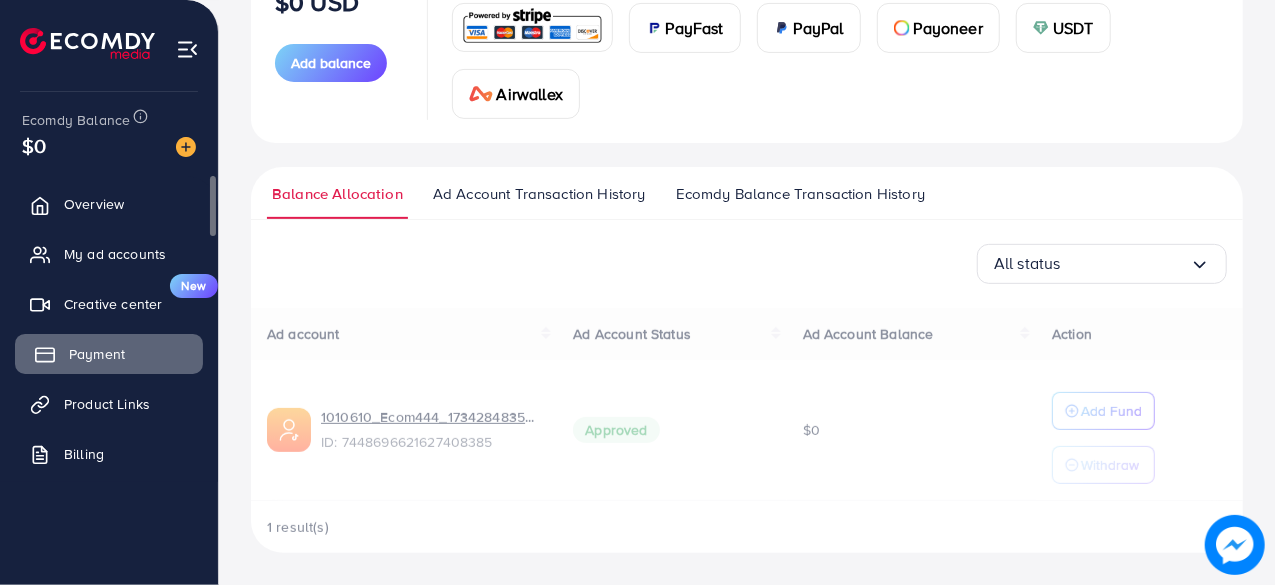 scroll, scrollTop: 0, scrollLeft: 0, axis: both 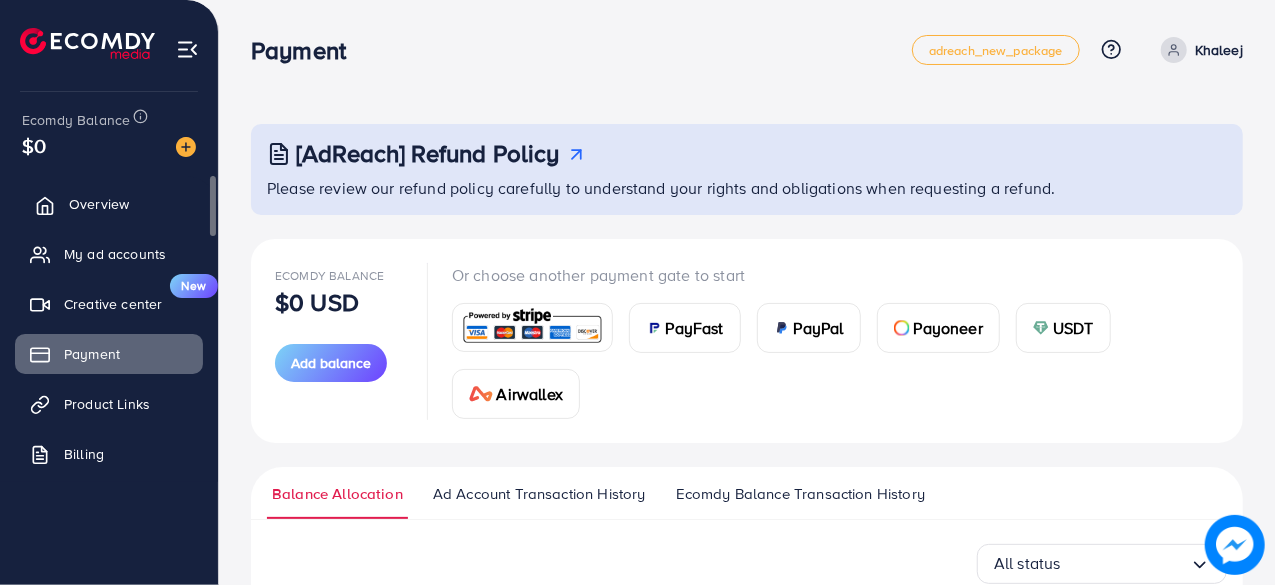 click on "Overview" at bounding box center [99, 204] 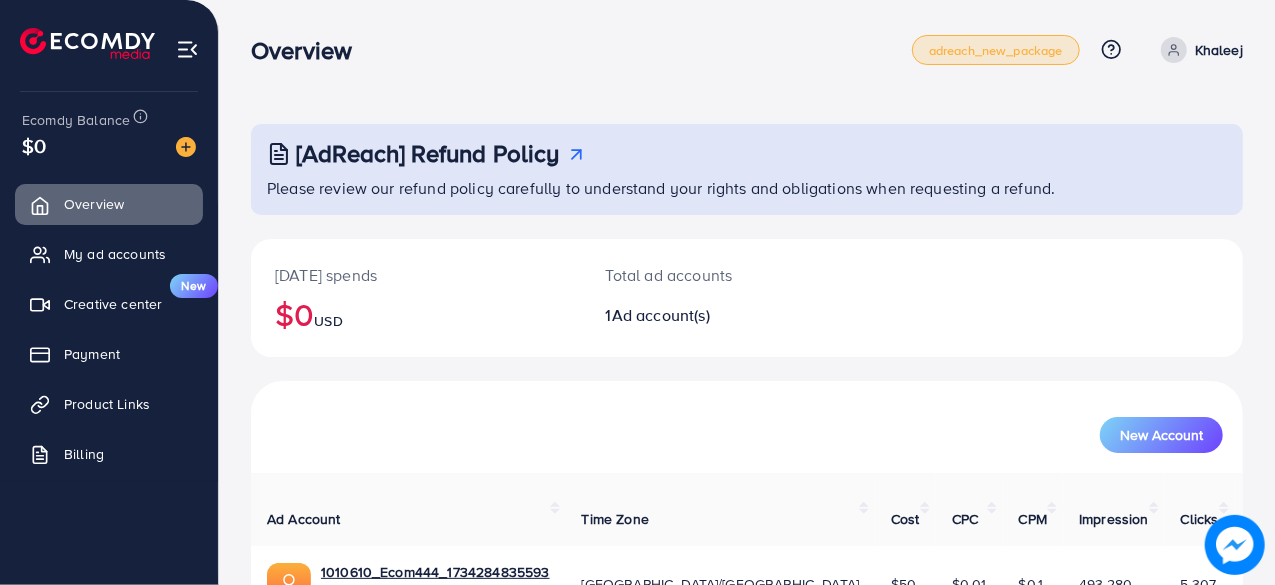 click on "adreach_new_package" at bounding box center [996, 50] 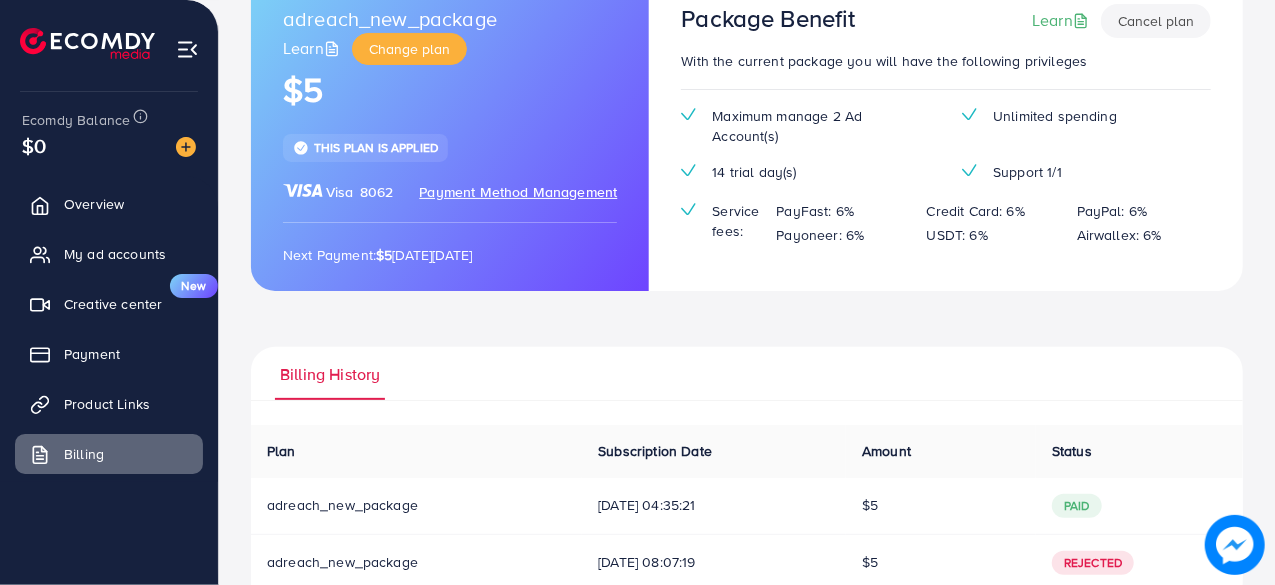 scroll, scrollTop: 204, scrollLeft: 0, axis: vertical 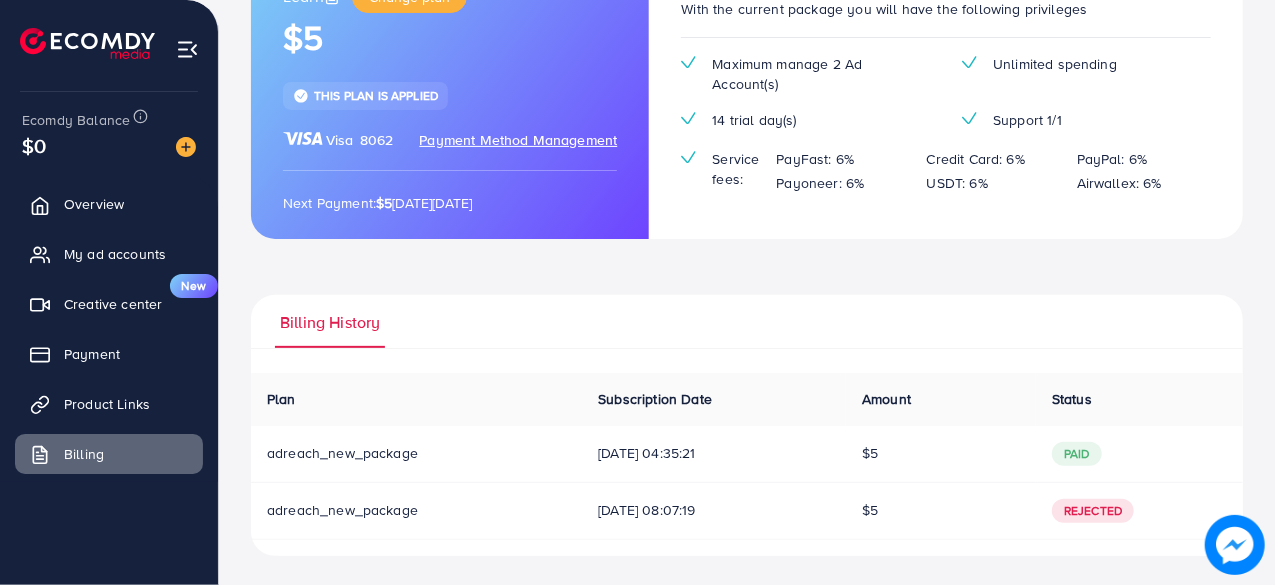 click at bounding box center [187, 49] 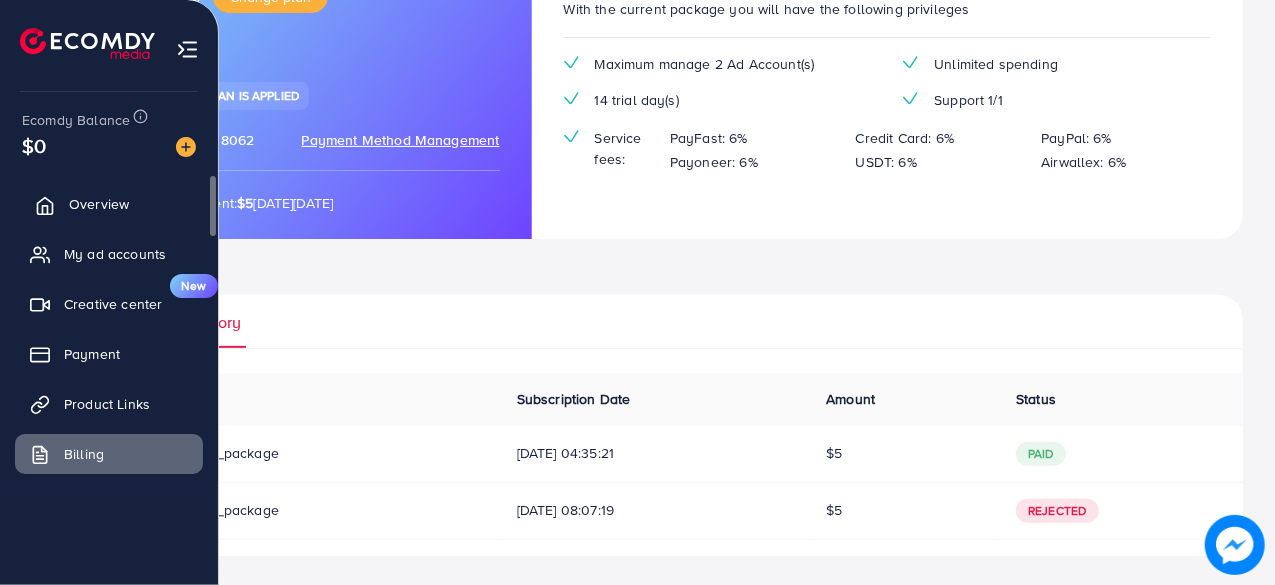 click on "Overview" at bounding box center [109, 204] 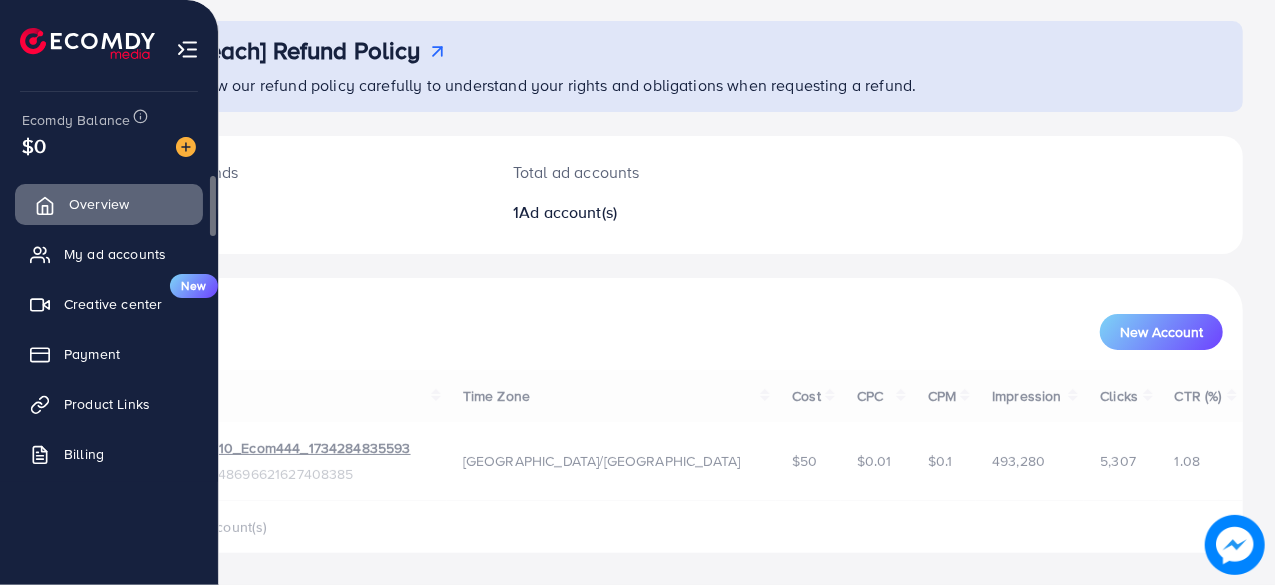 scroll, scrollTop: 0, scrollLeft: 0, axis: both 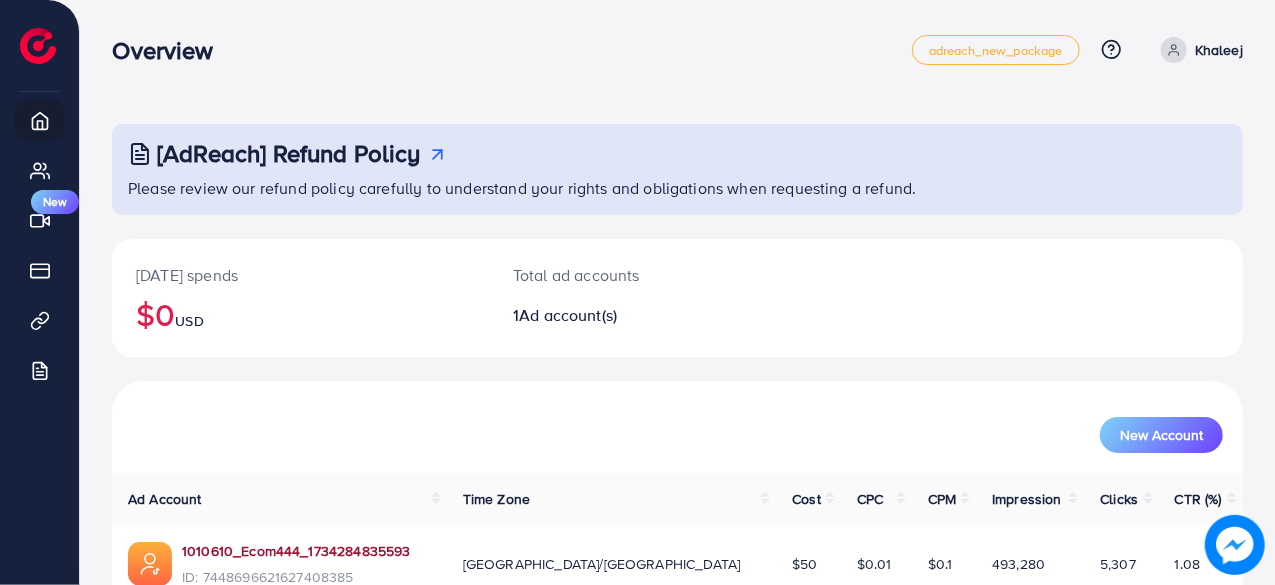 click on "1010610_Ecom444_1734284835593" at bounding box center (296, 551) 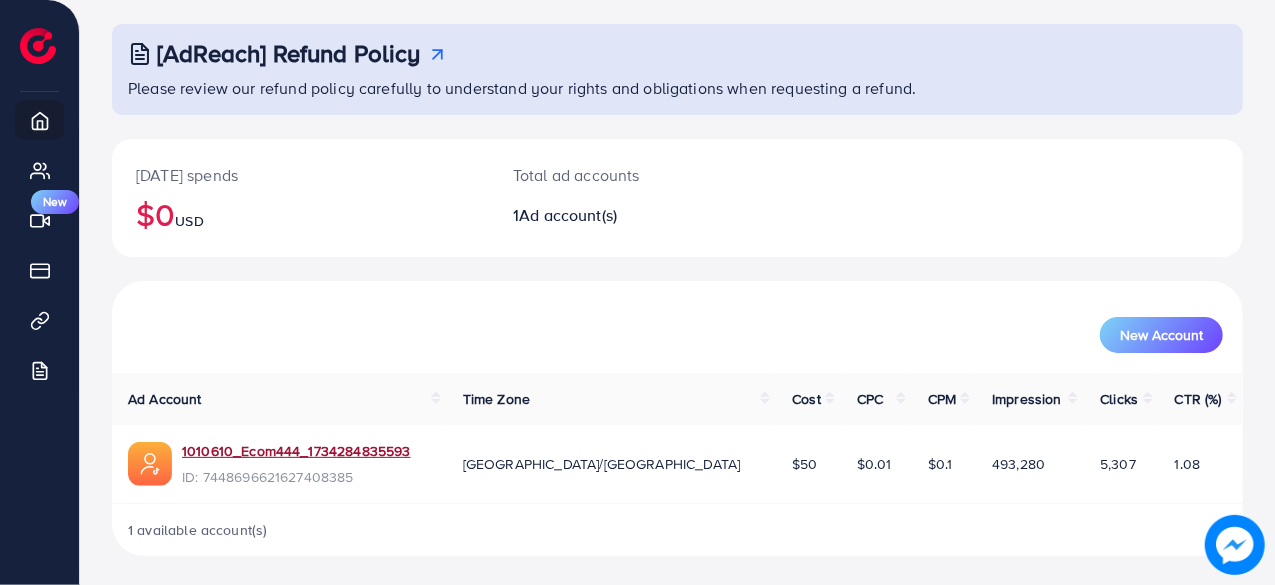scroll, scrollTop: 102, scrollLeft: 0, axis: vertical 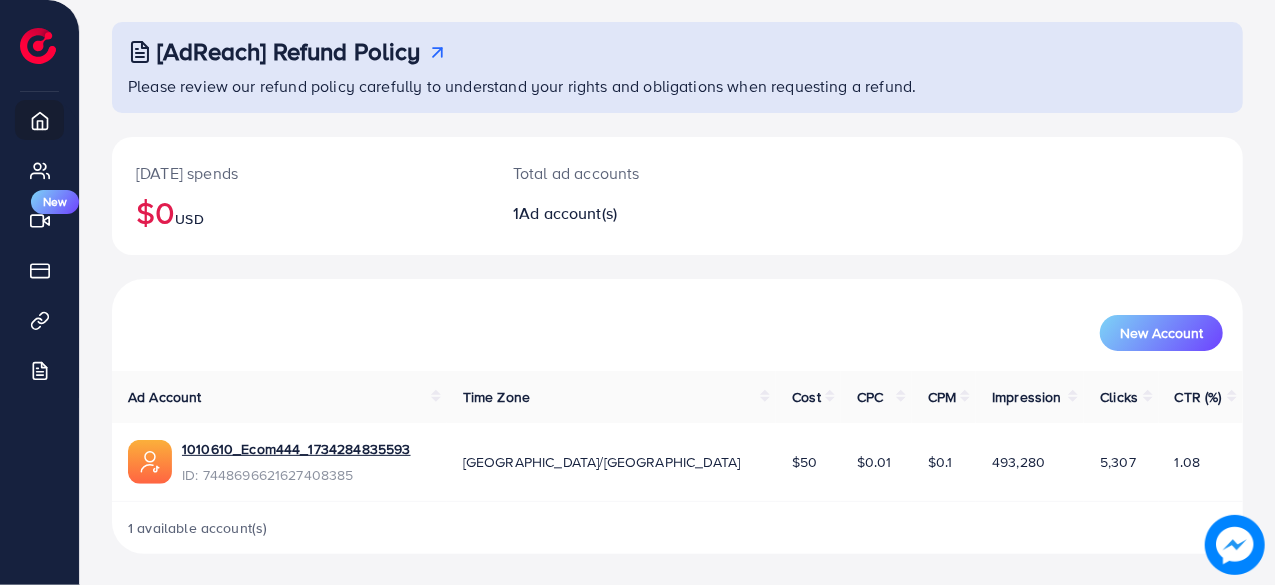 click on "Impression" at bounding box center (1030, 397) 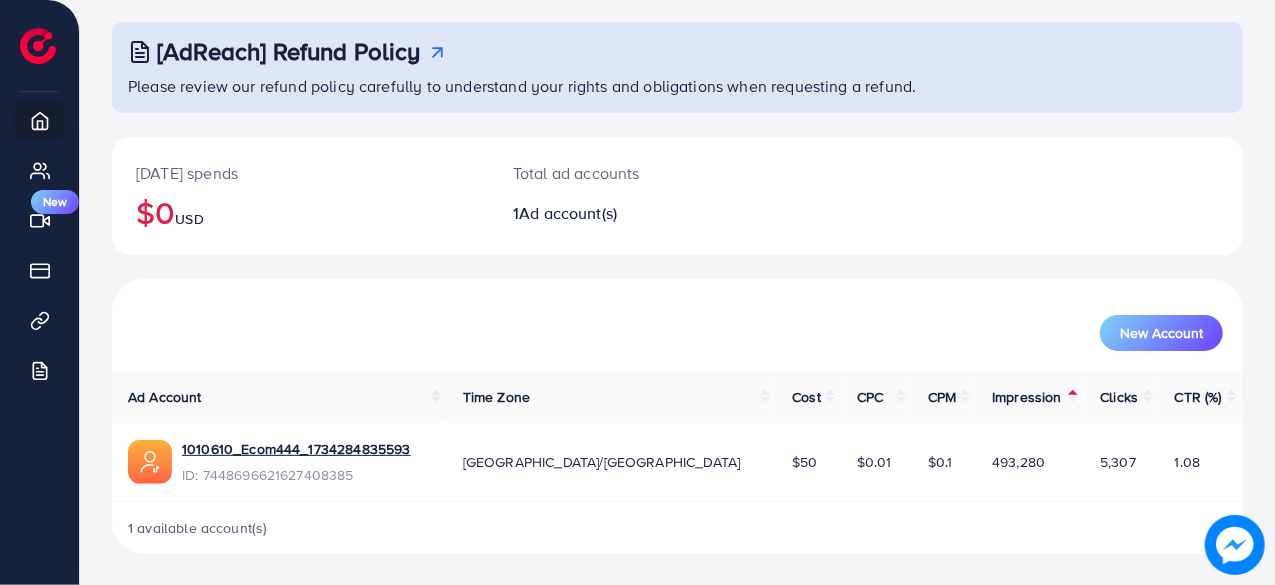 click on "Cost" at bounding box center [806, 397] 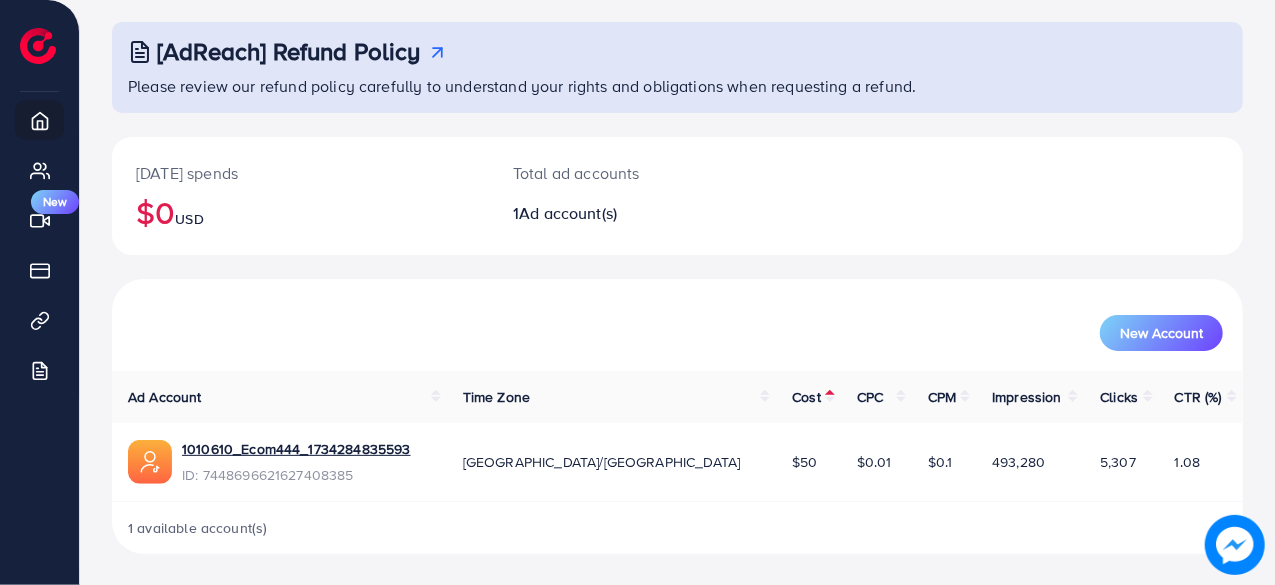 click on "1.08" at bounding box center (1201, 462) 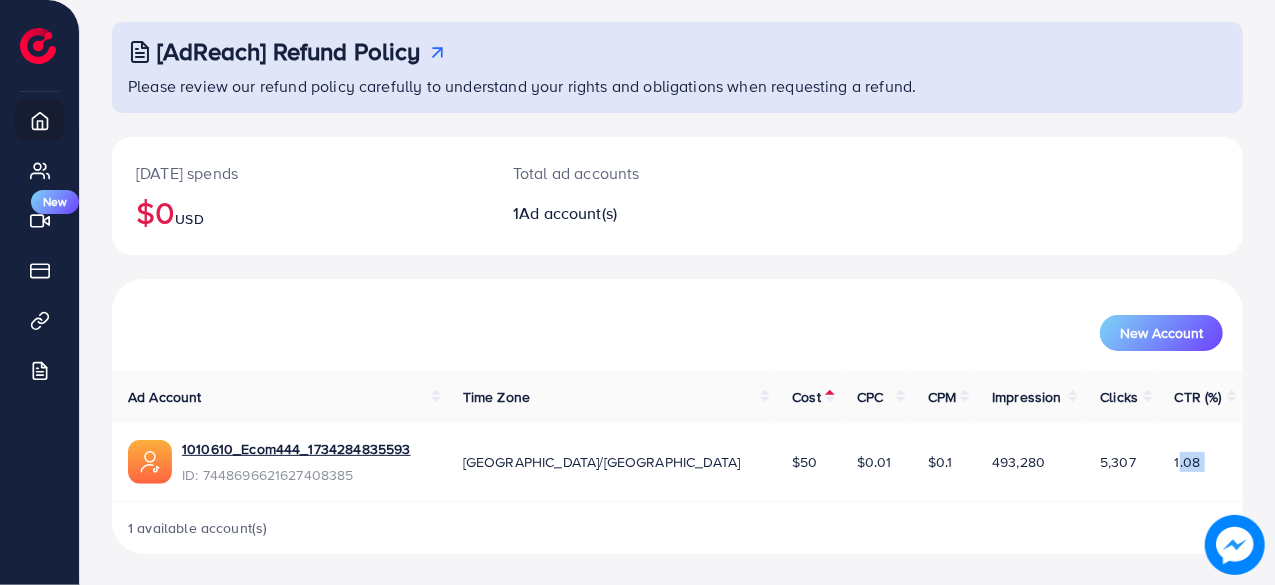 click on "1.08" at bounding box center [1201, 462] 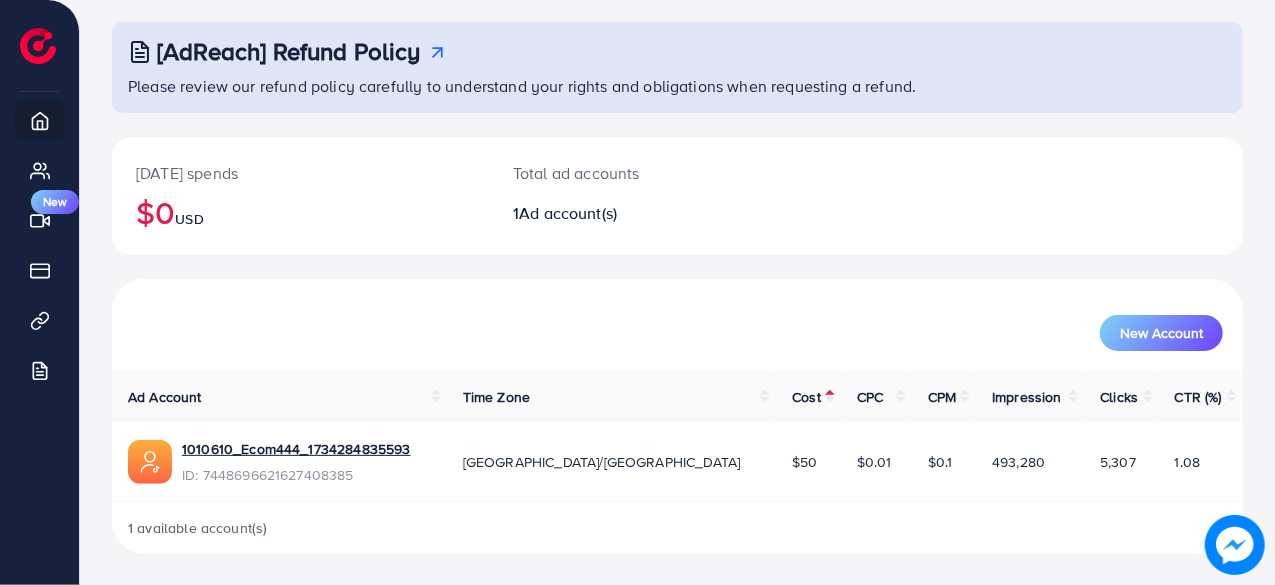 click on "1 available account(s)" at bounding box center (198, 528) 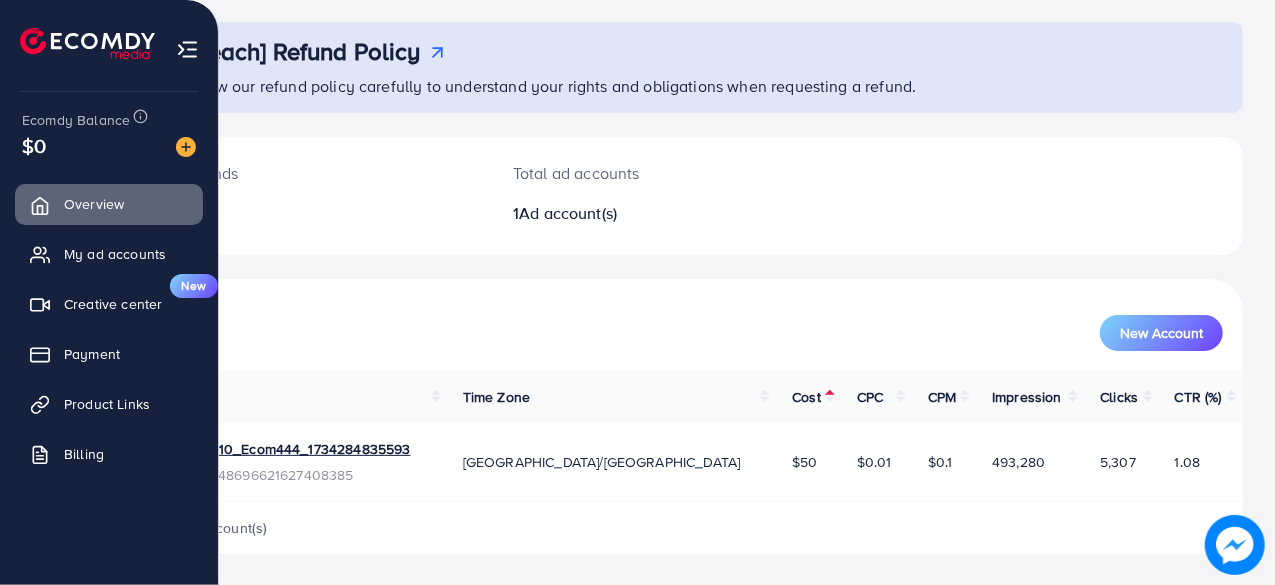 click at bounding box center (187, 49) 